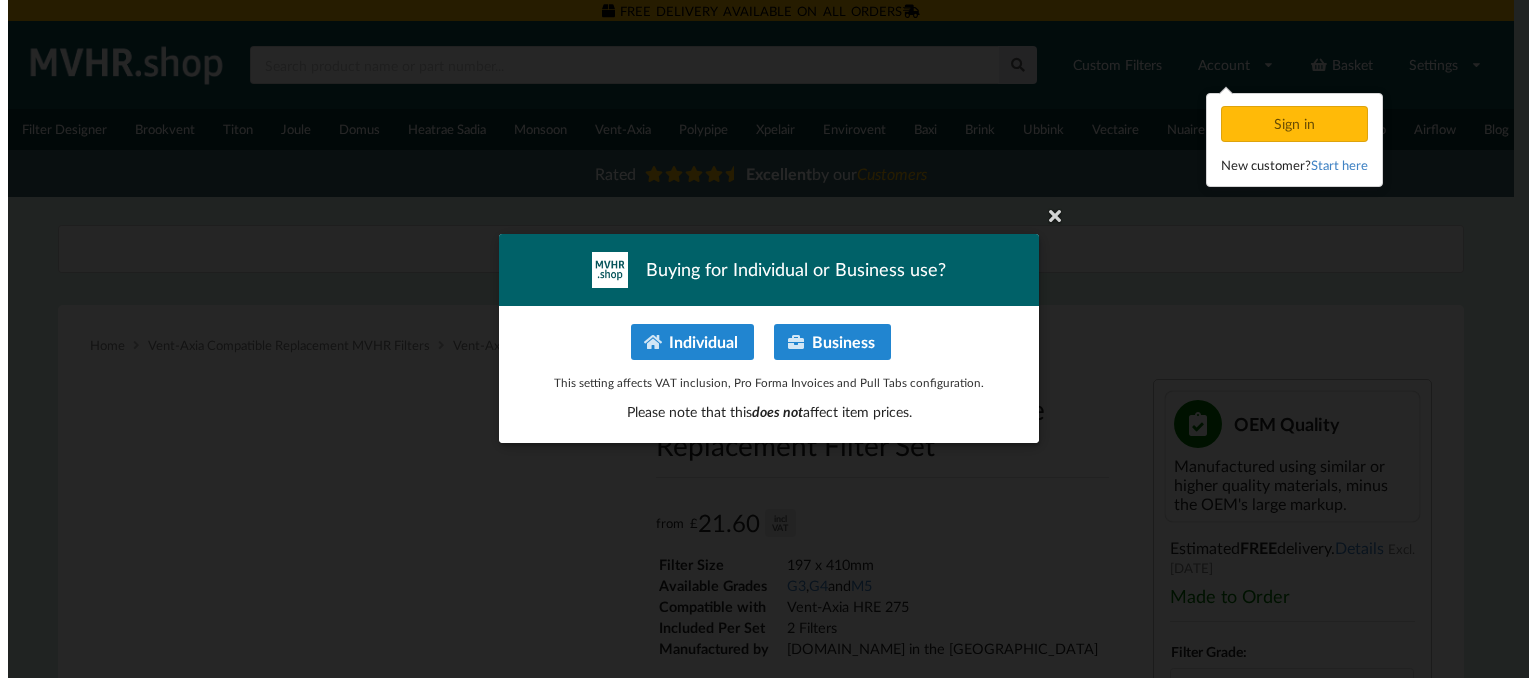 scroll, scrollTop: 0, scrollLeft: 0, axis: both 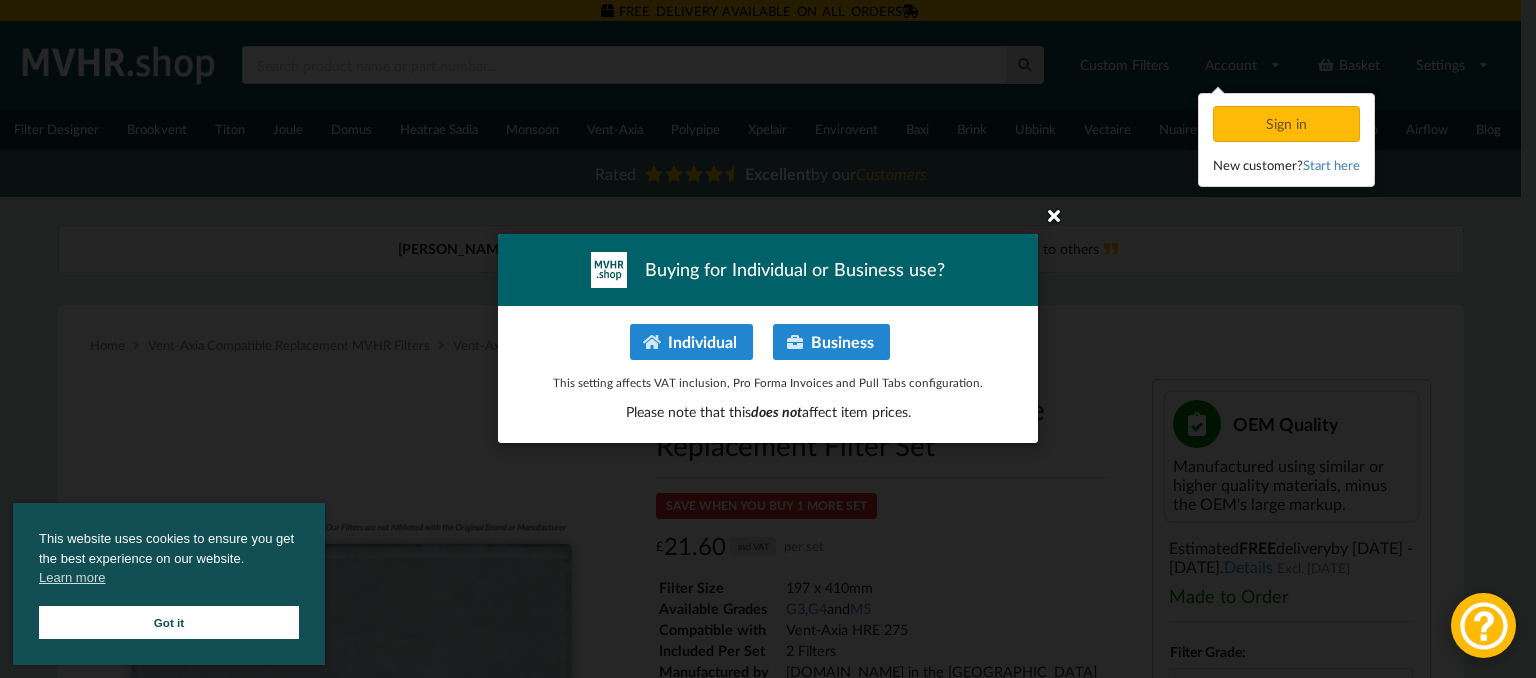 click at bounding box center (1054, 215) 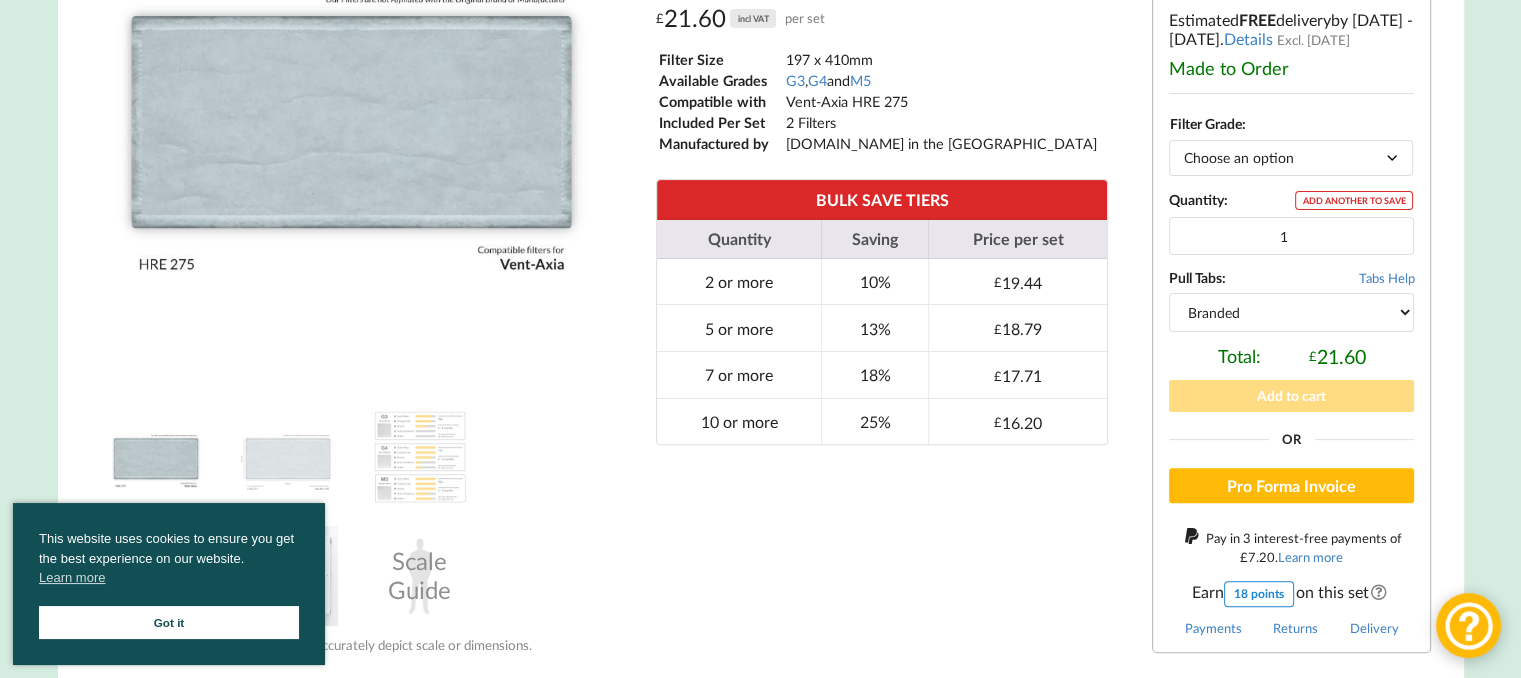 scroll, scrollTop: 400, scrollLeft: 0, axis: vertical 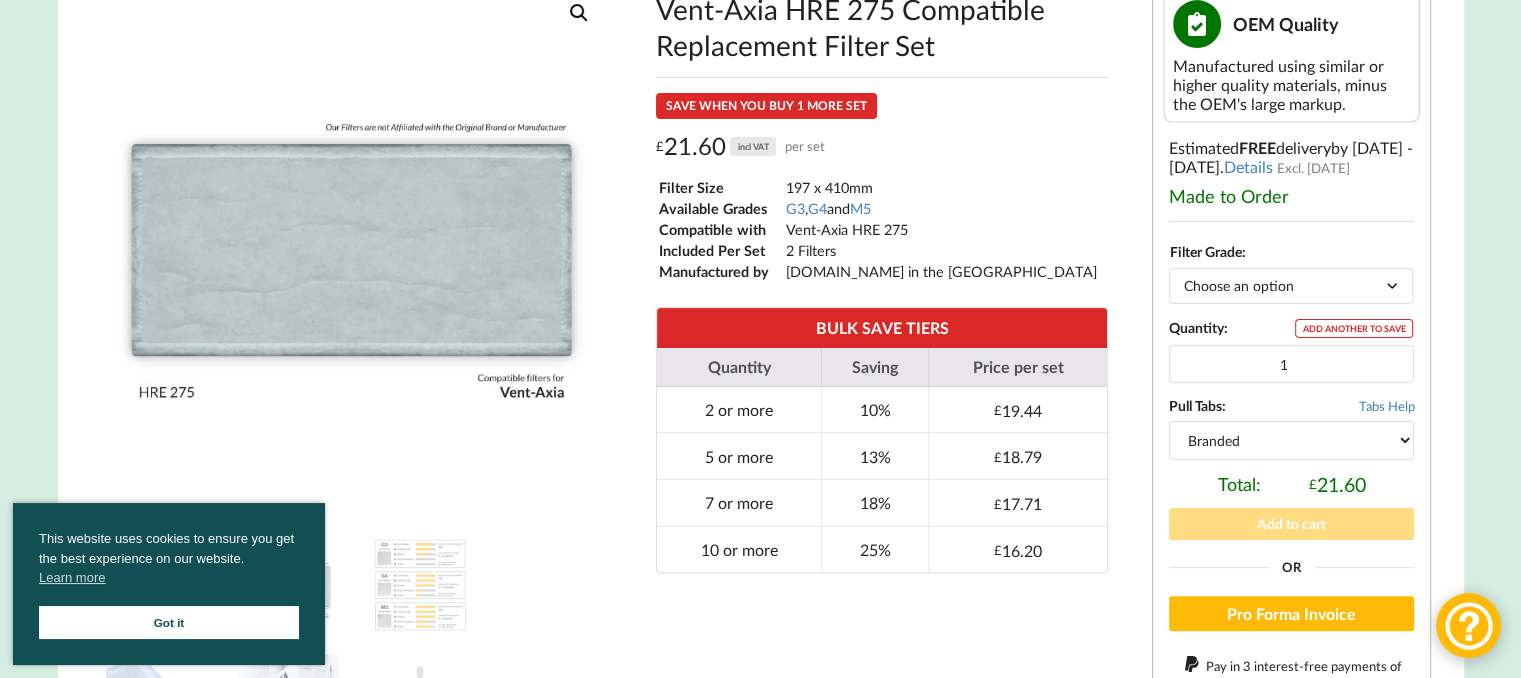 click on "Choose an option G3 G4 M5" at bounding box center (1291, 285) 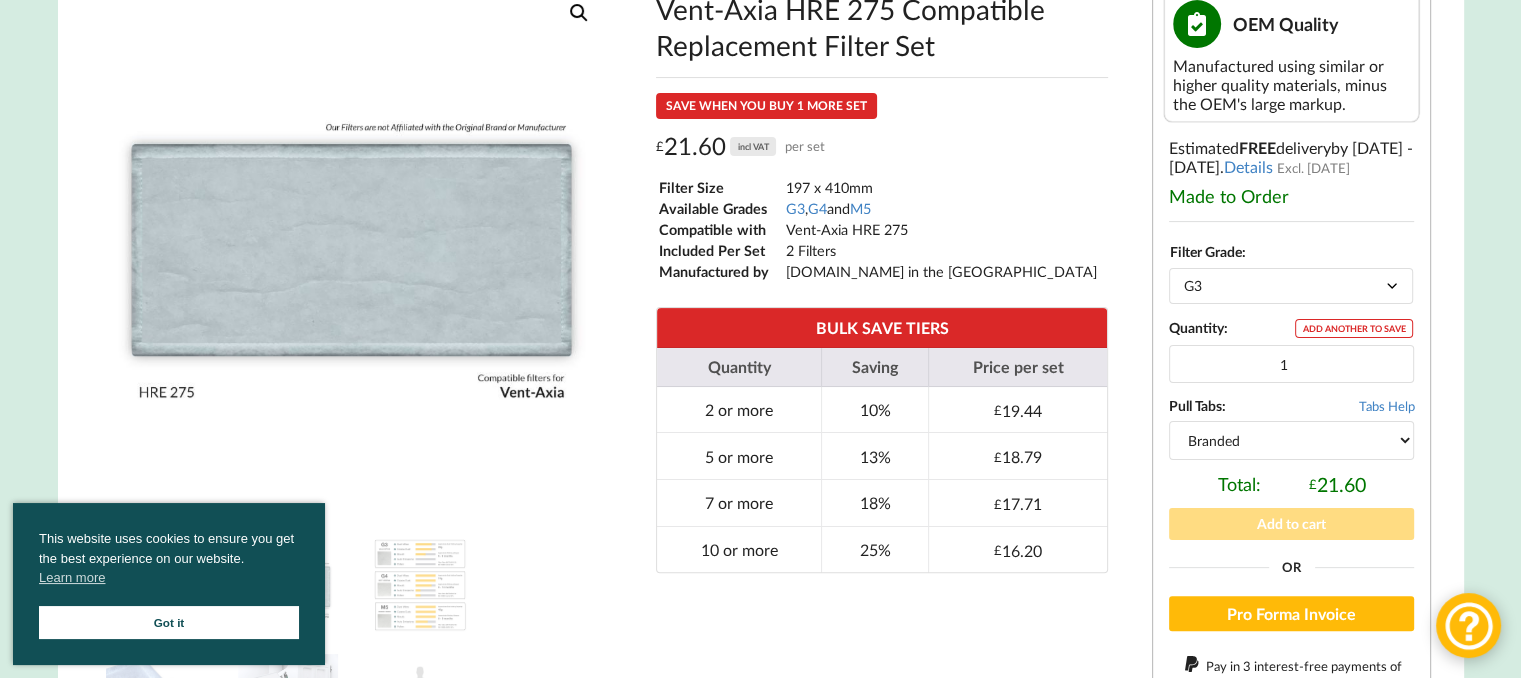 click on "Choose an option G3 G4 M5" at bounding box center (1291, 285) 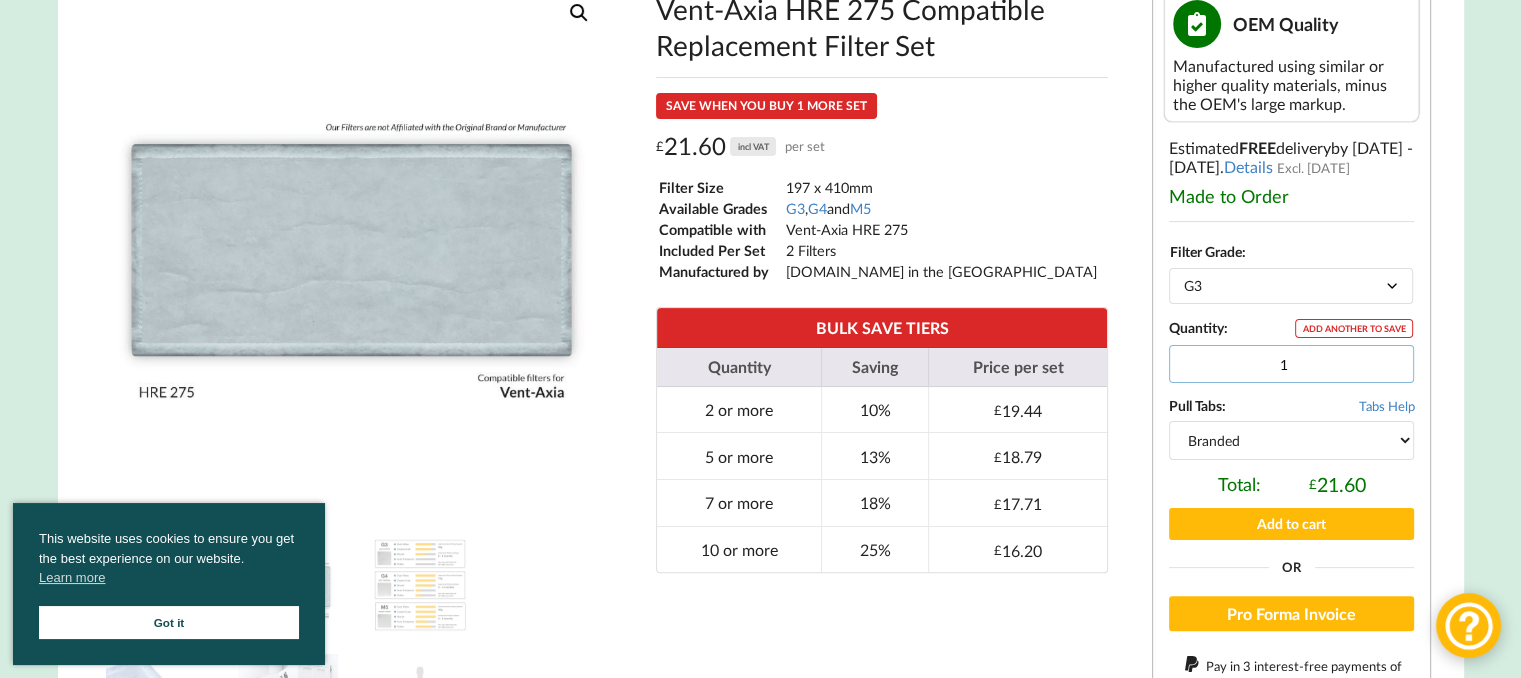 drag, startPoint x: 1304, startPoint y: 368, endPoint x: 1267, endPoint y: 366, distance: 37.054016 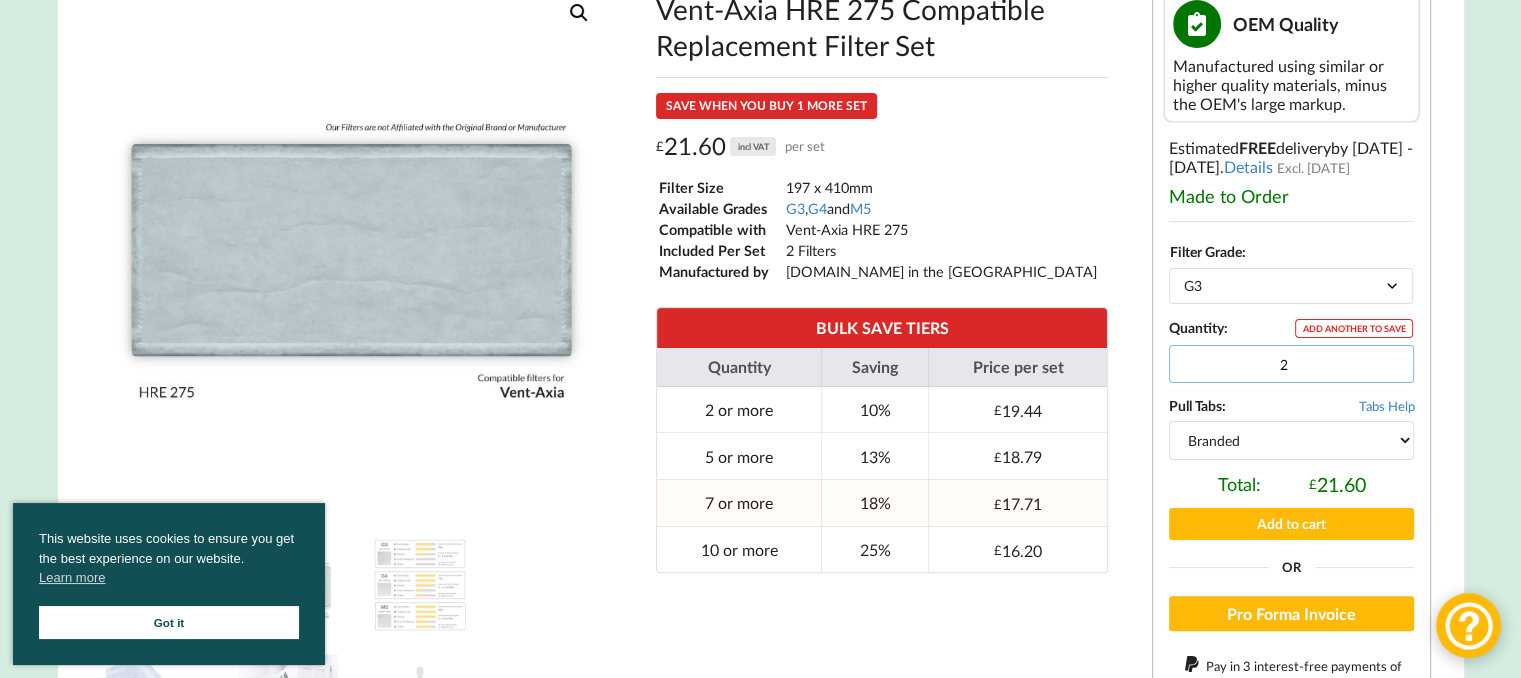 scroll, scrollTop: 600, scrollLeft: 0, axis: vertical 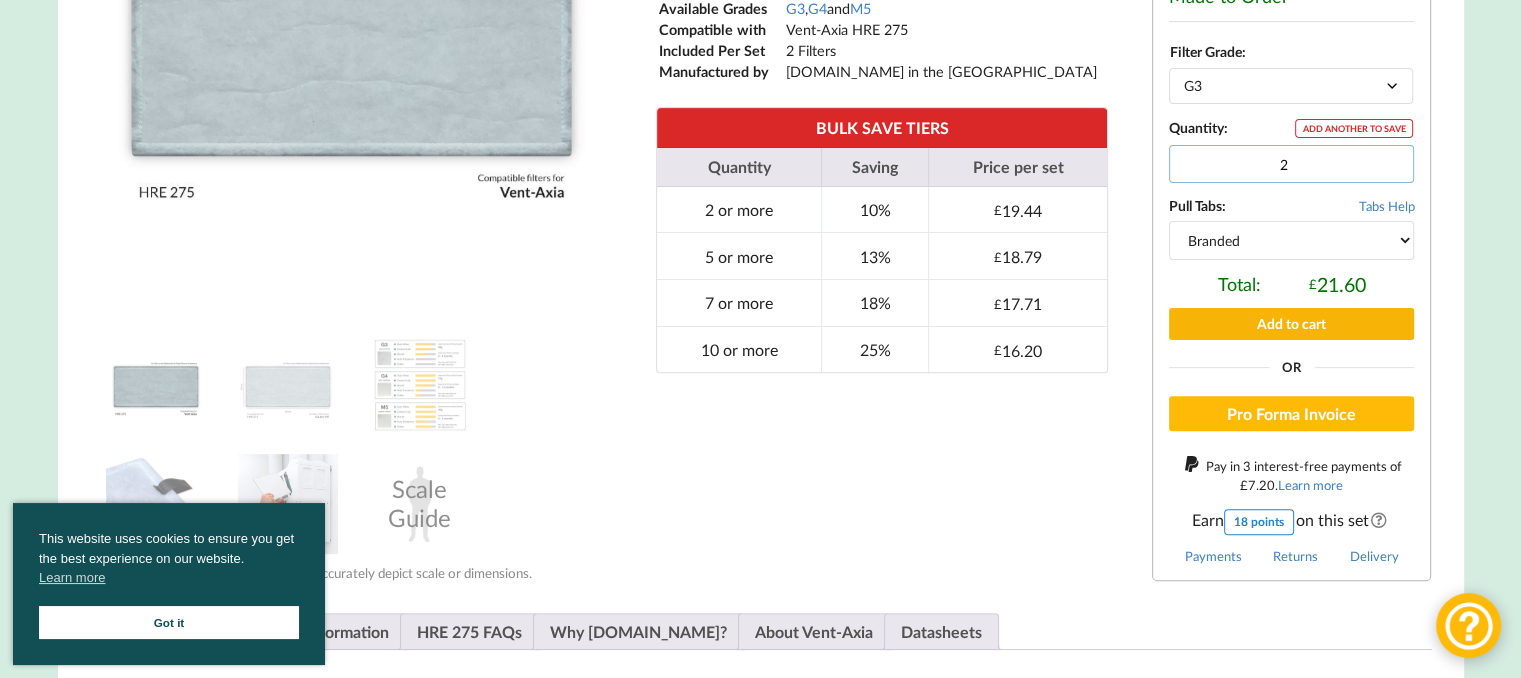 type on "2" 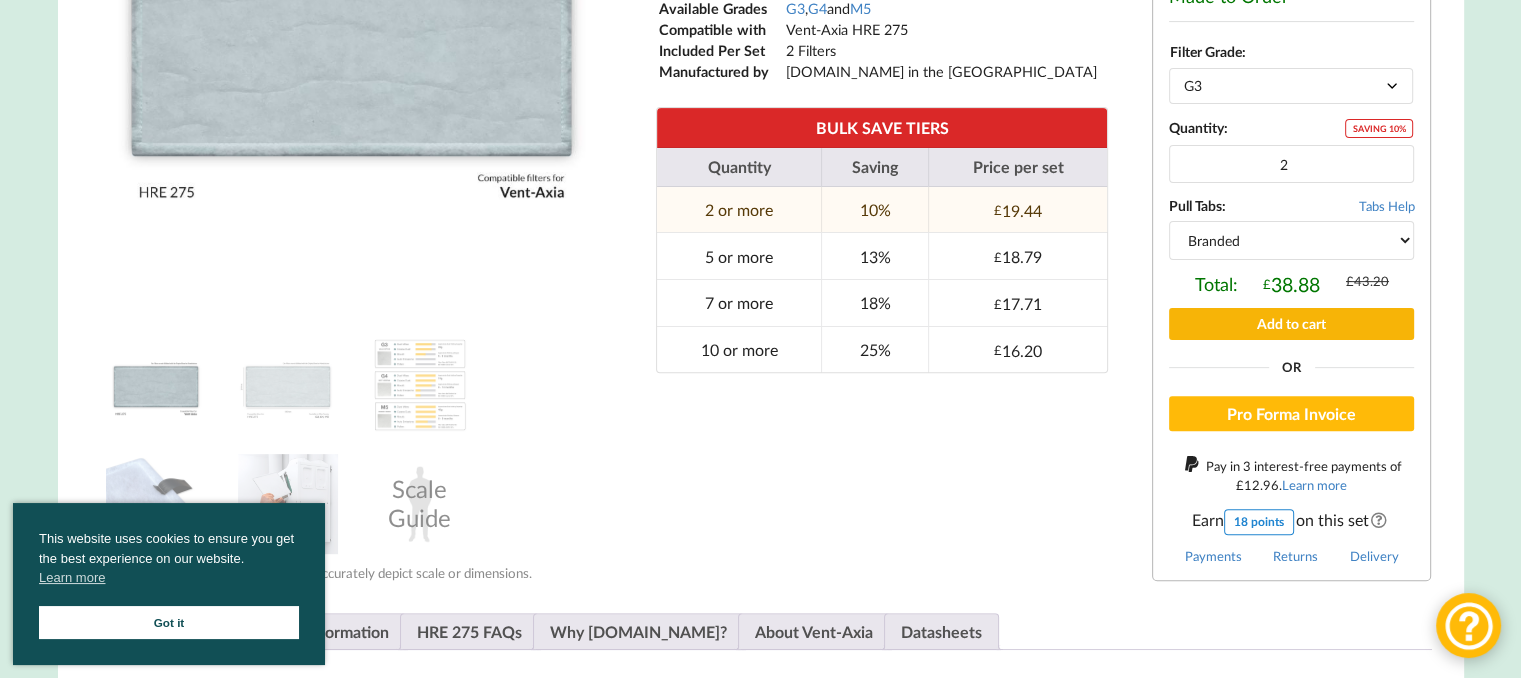 click on "Add to cart" at bounding box center (1291, 323) 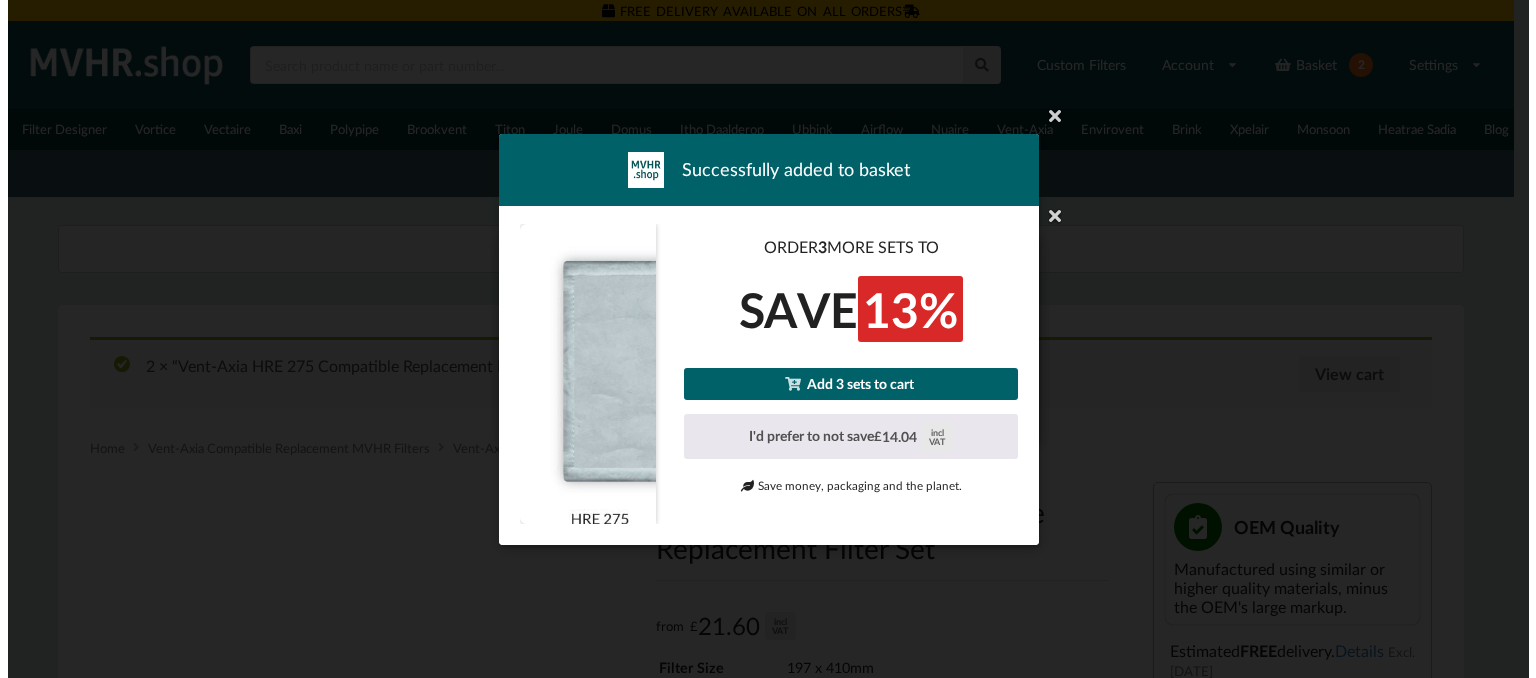 scroll, scrollTop: 0, scrollLeft: 0, axis: both 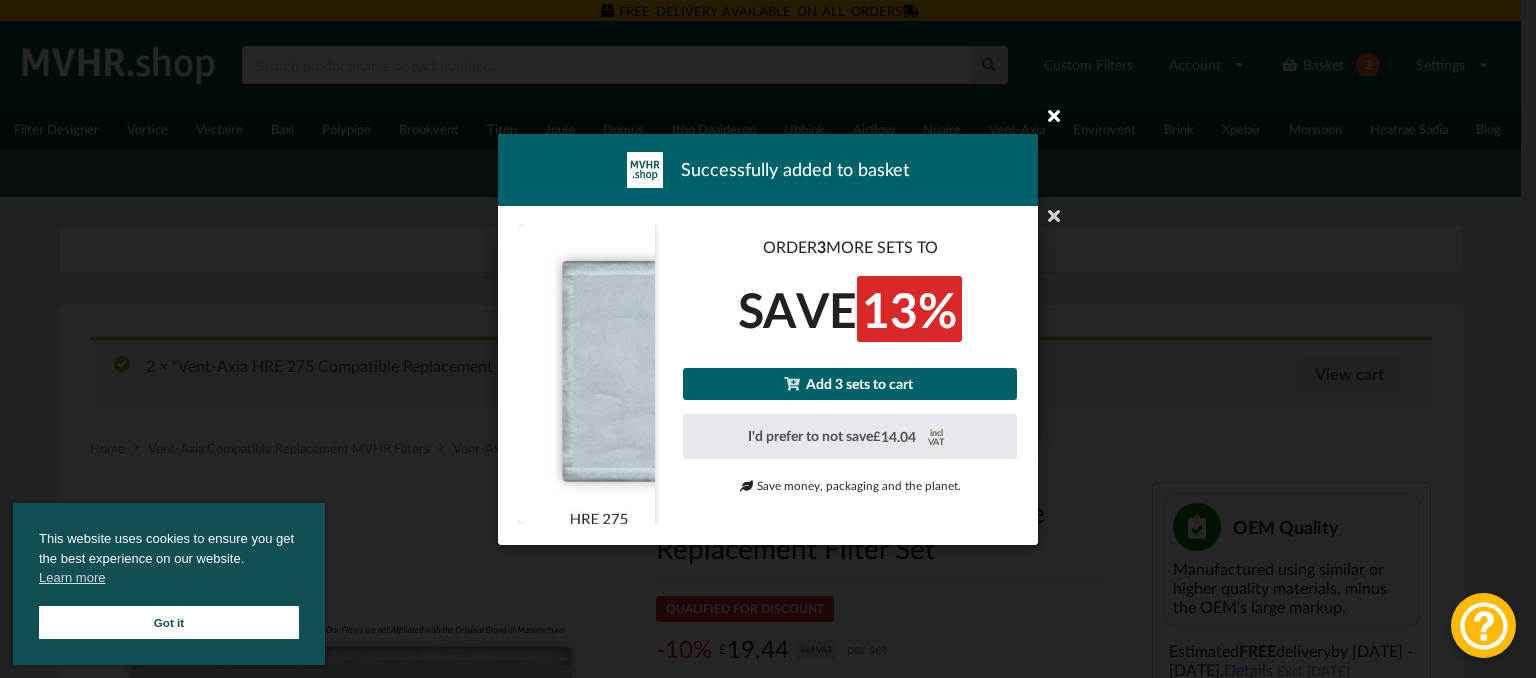 click at bounding box center (1054, 115) 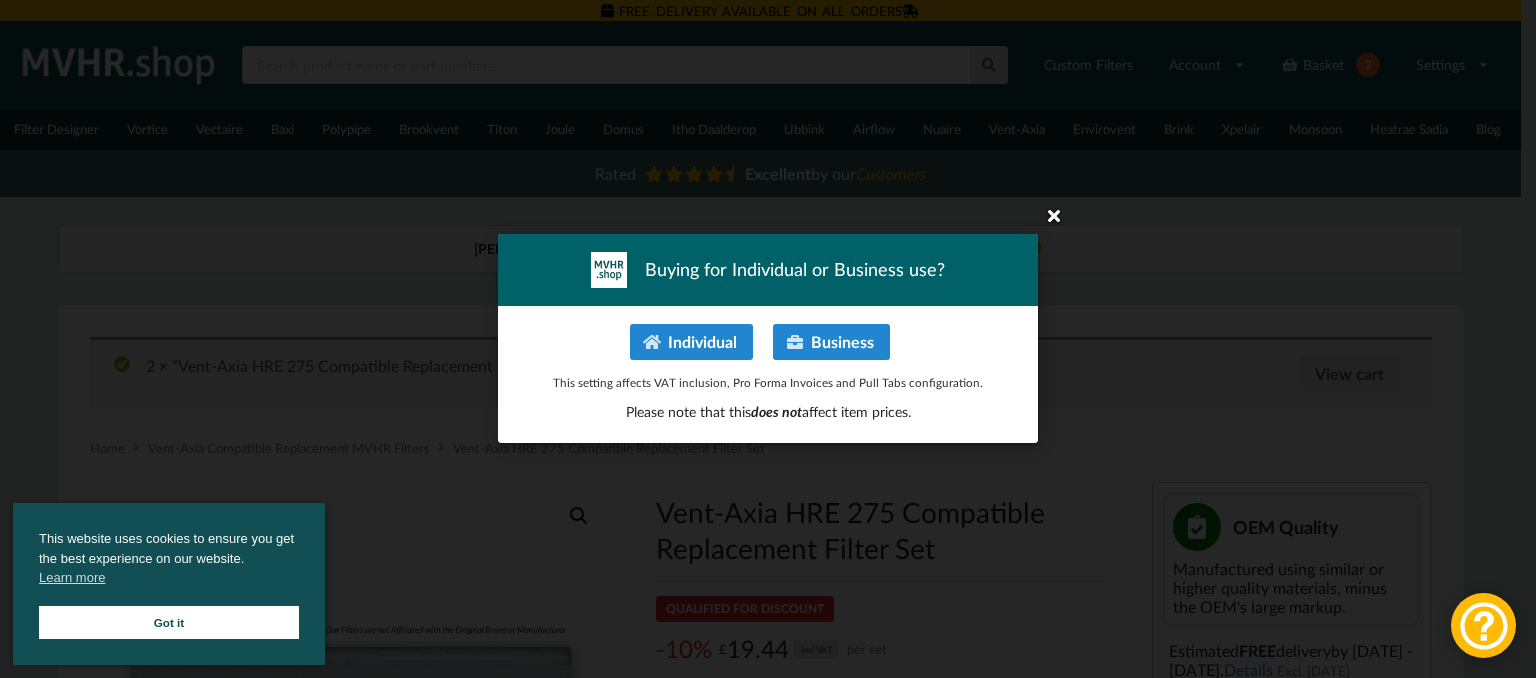 click at bounding box center (1054, 215) 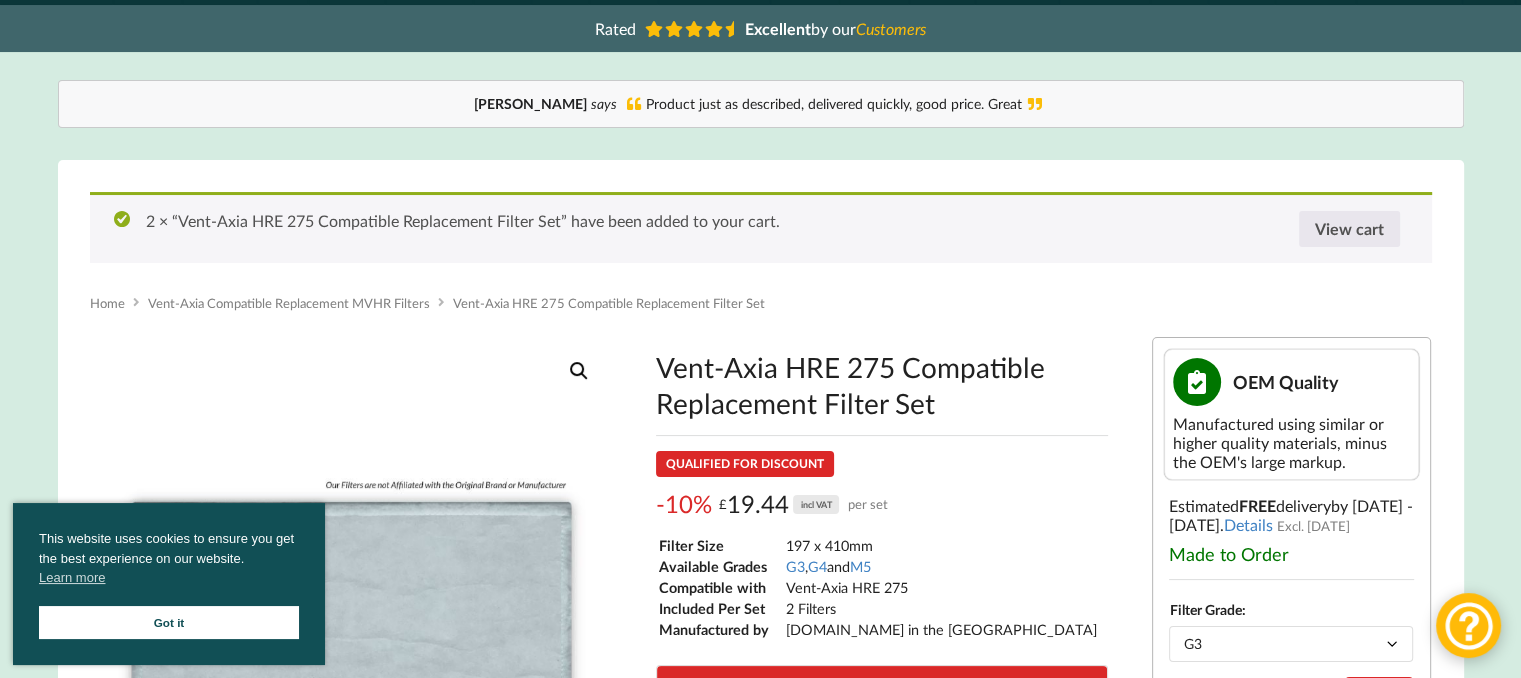scroll, scrollTop: 0, scrollLeft: 0, axis: both 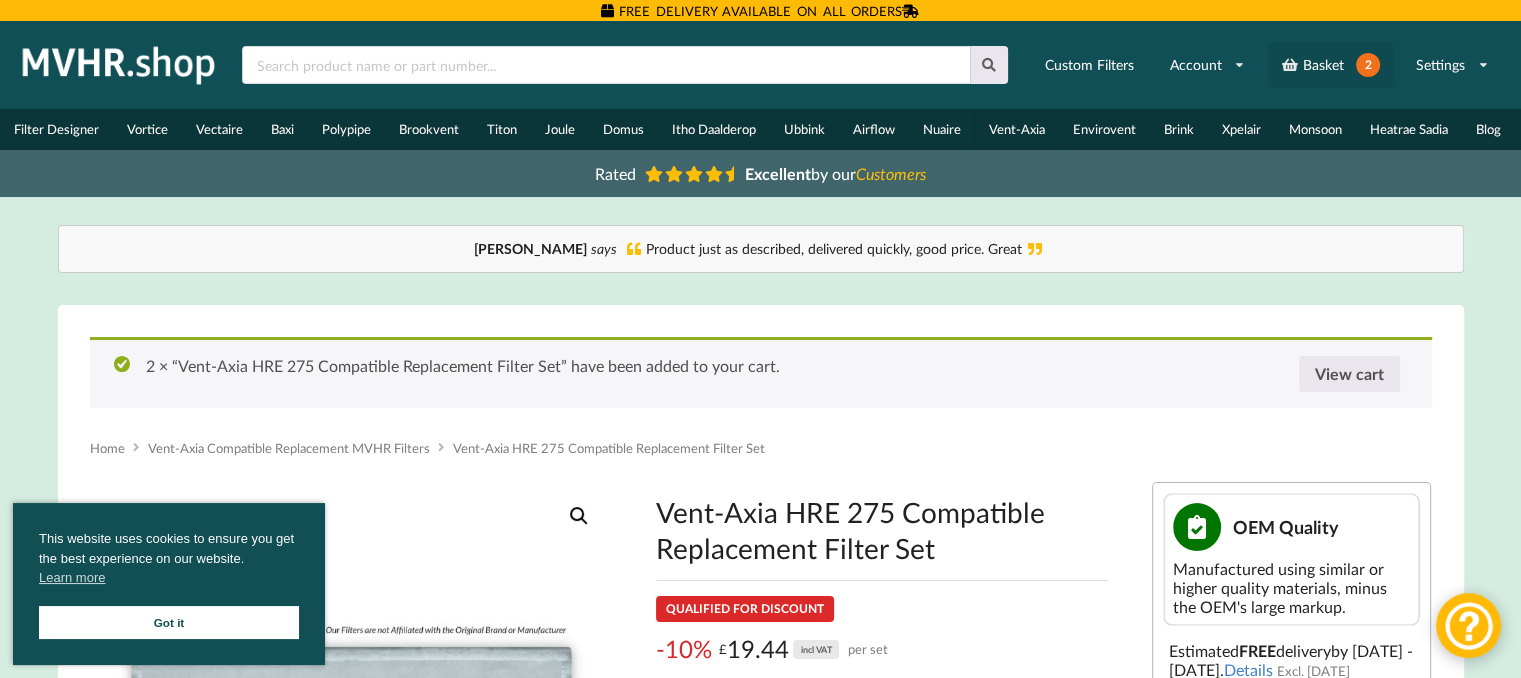 click on "Basket
2" at bounding box center (1330, 65) 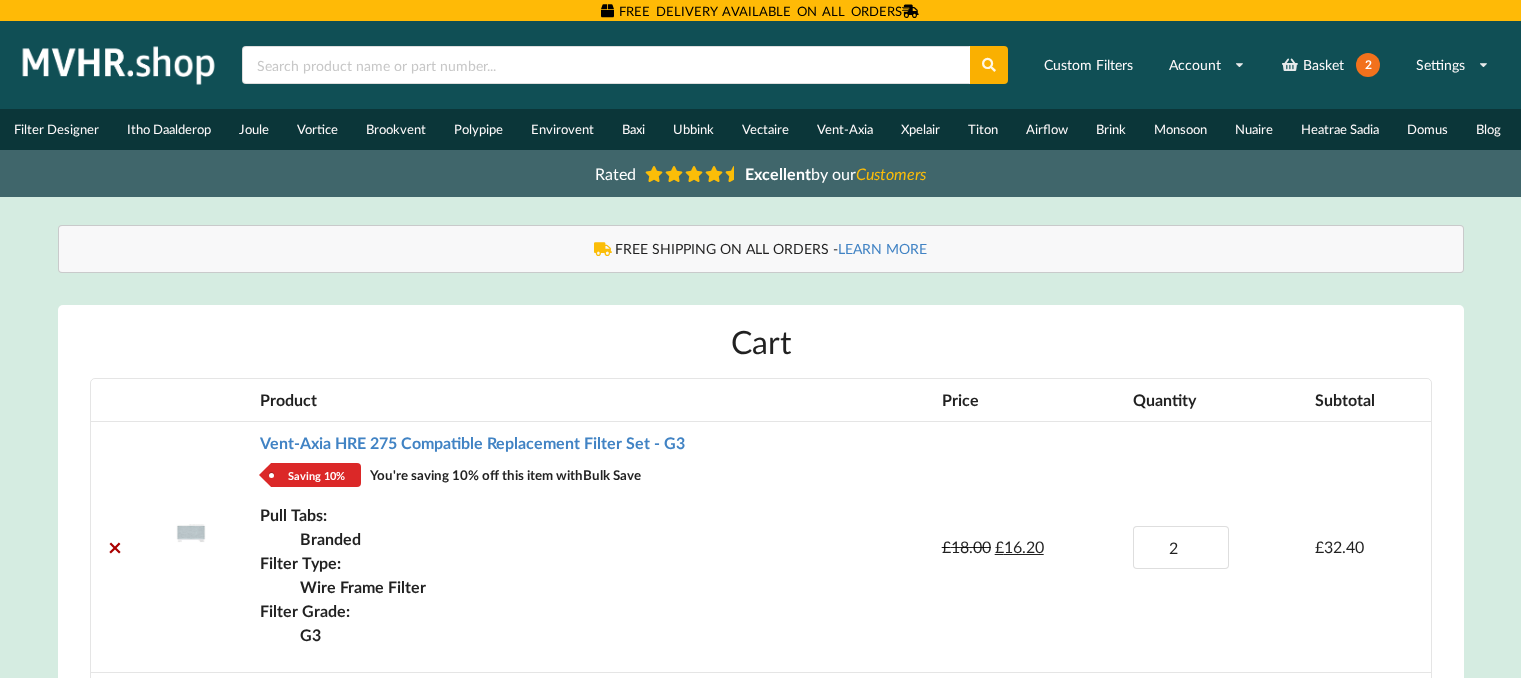 scroll, scrollTop: 0, scrollLeft: 0, axis: both 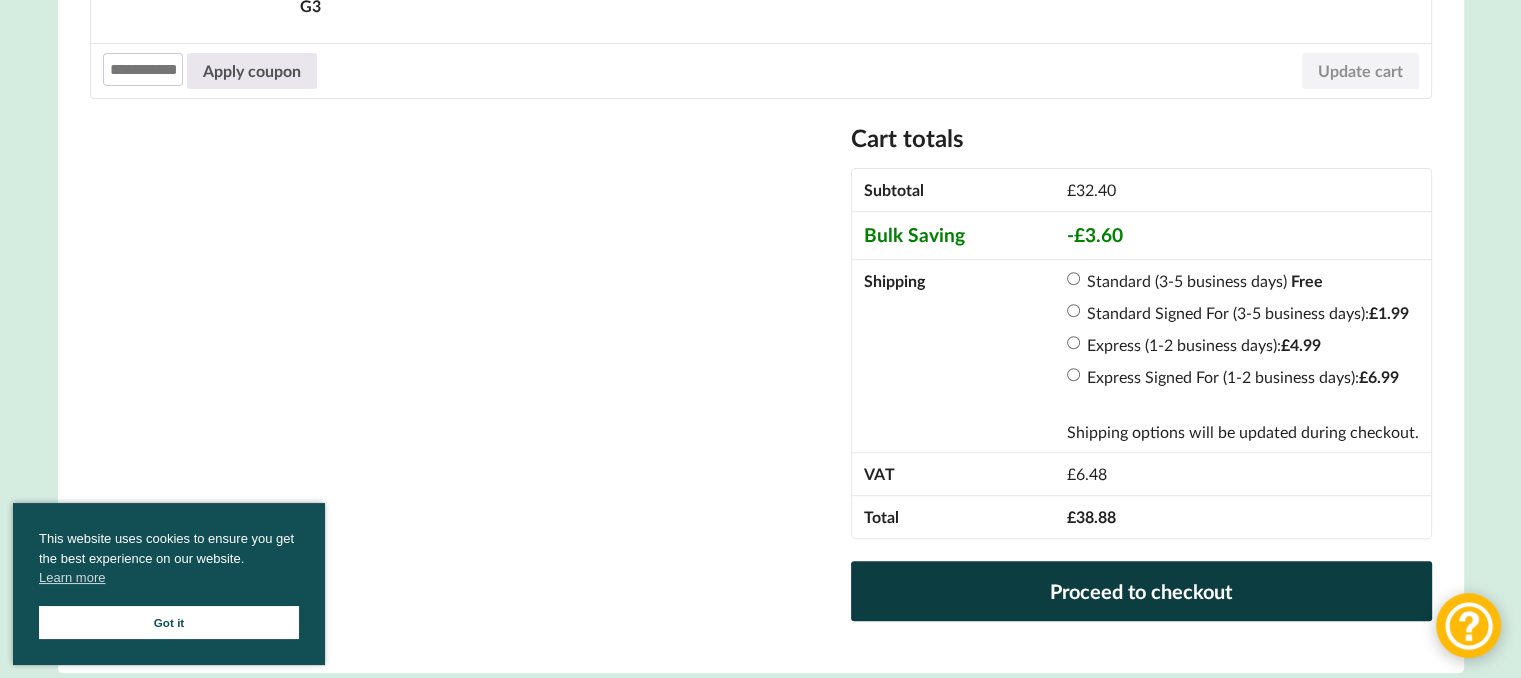 click on "Proceed to checkout" at bounding box center (1141, 591) 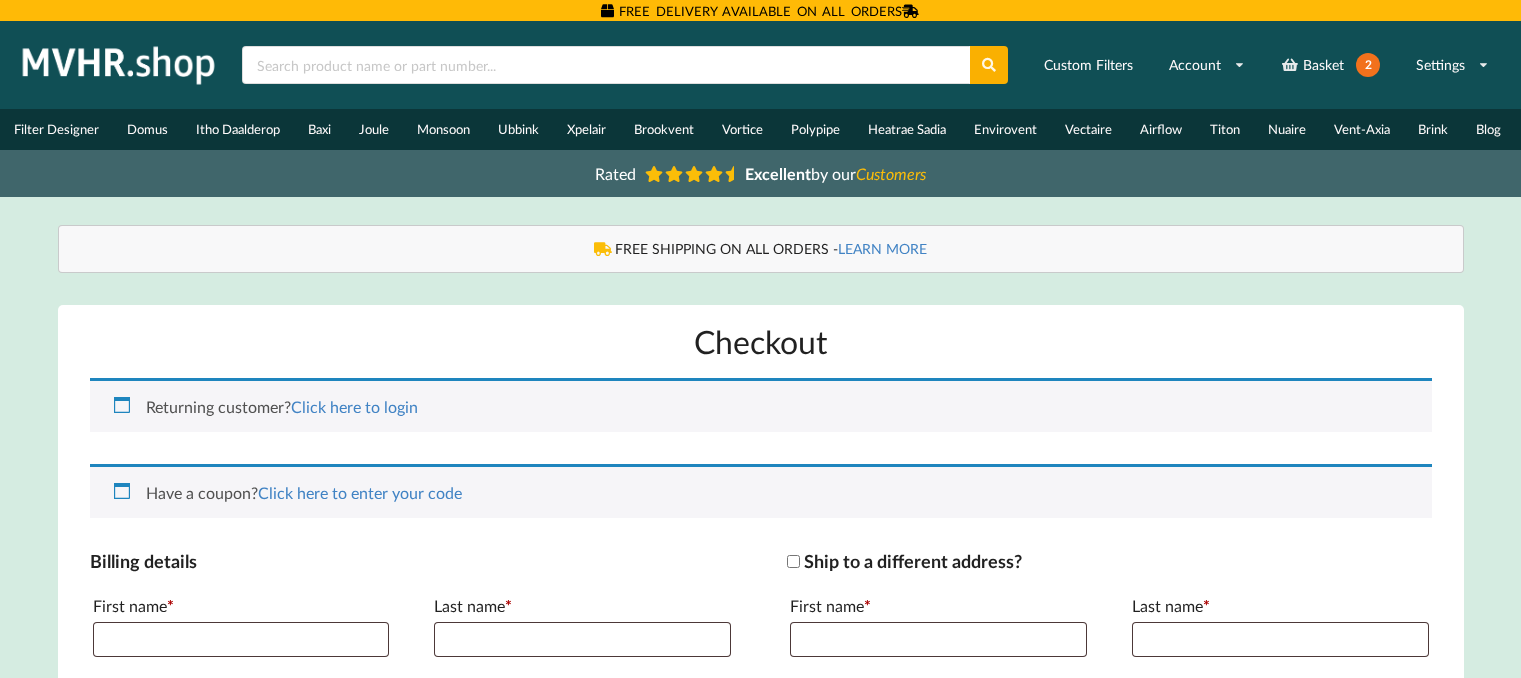 scroll, scrollTop: 0, scrollLeft: 0, axis: both 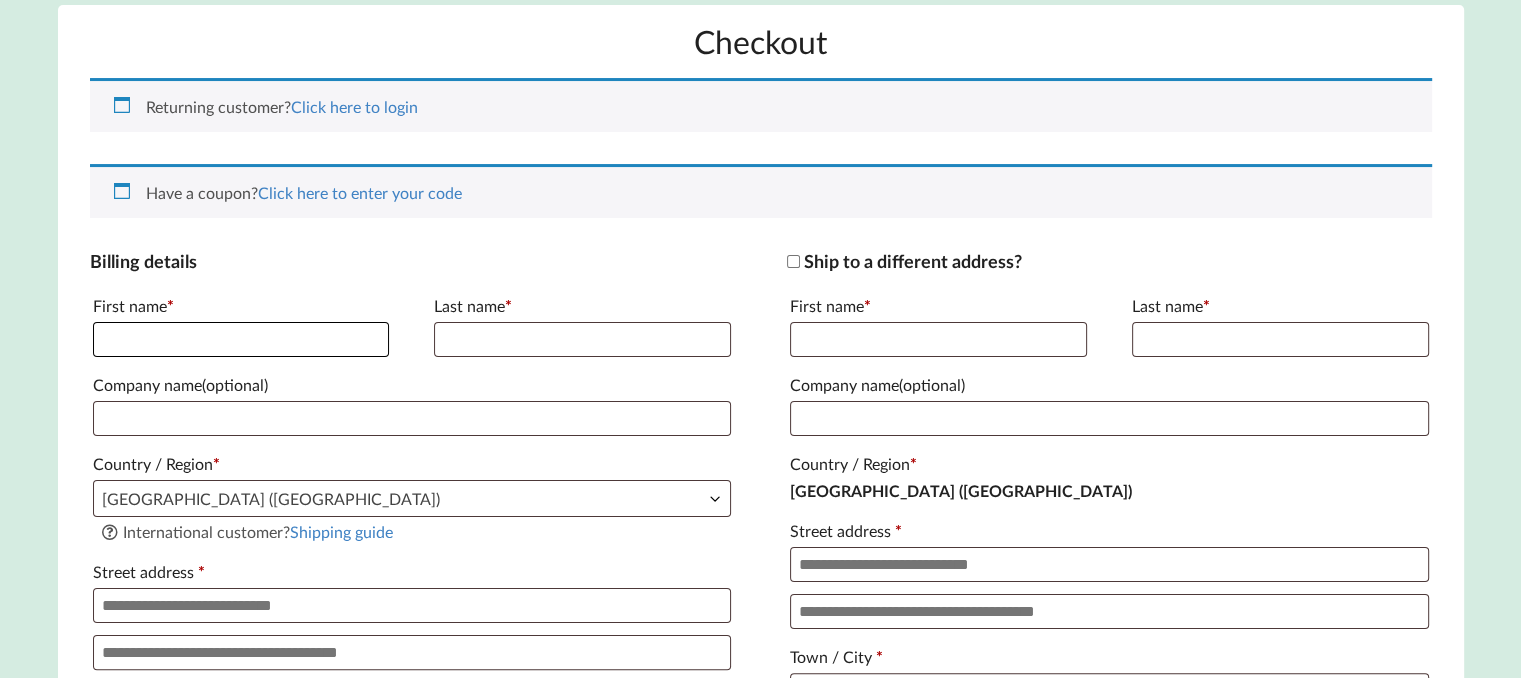 click on "First name  *" at bounding box center [241, 339] 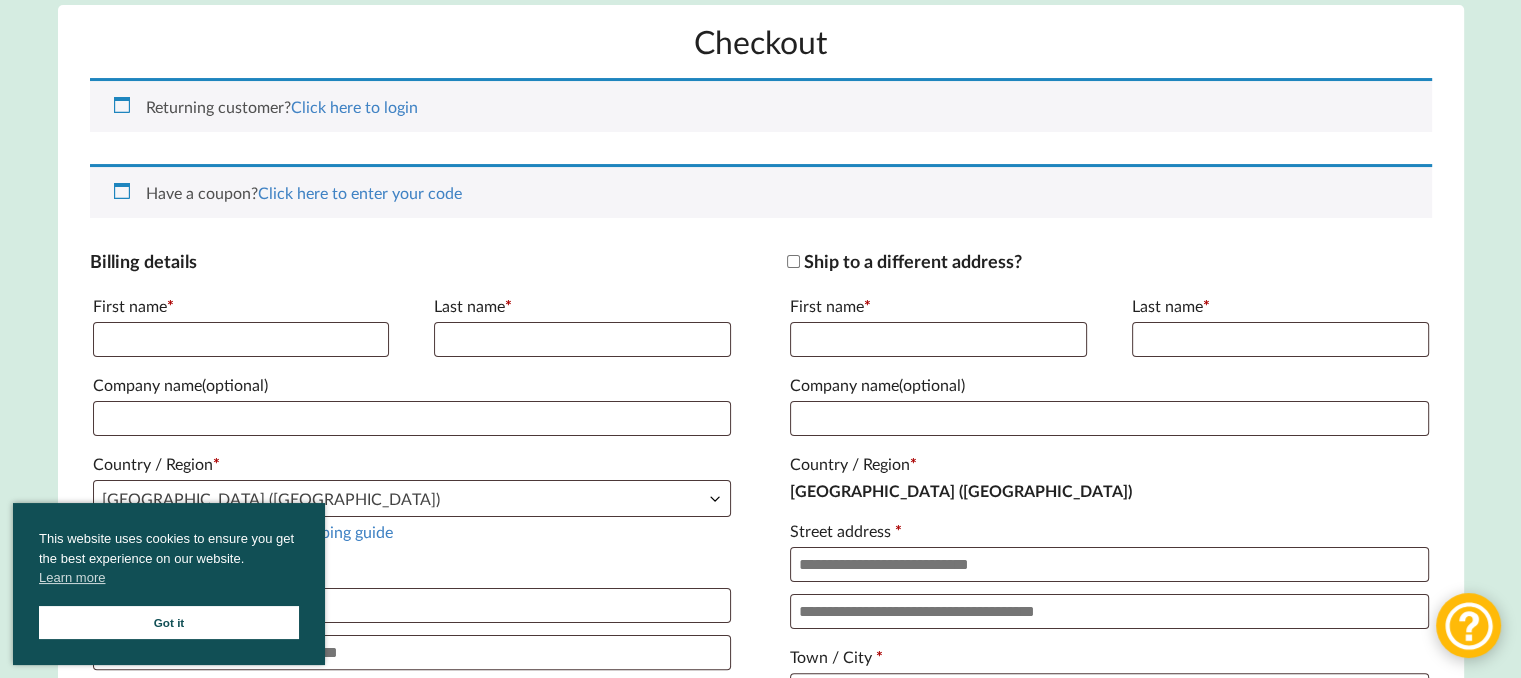 click on "First name  *" at bounding box center [241, 323] 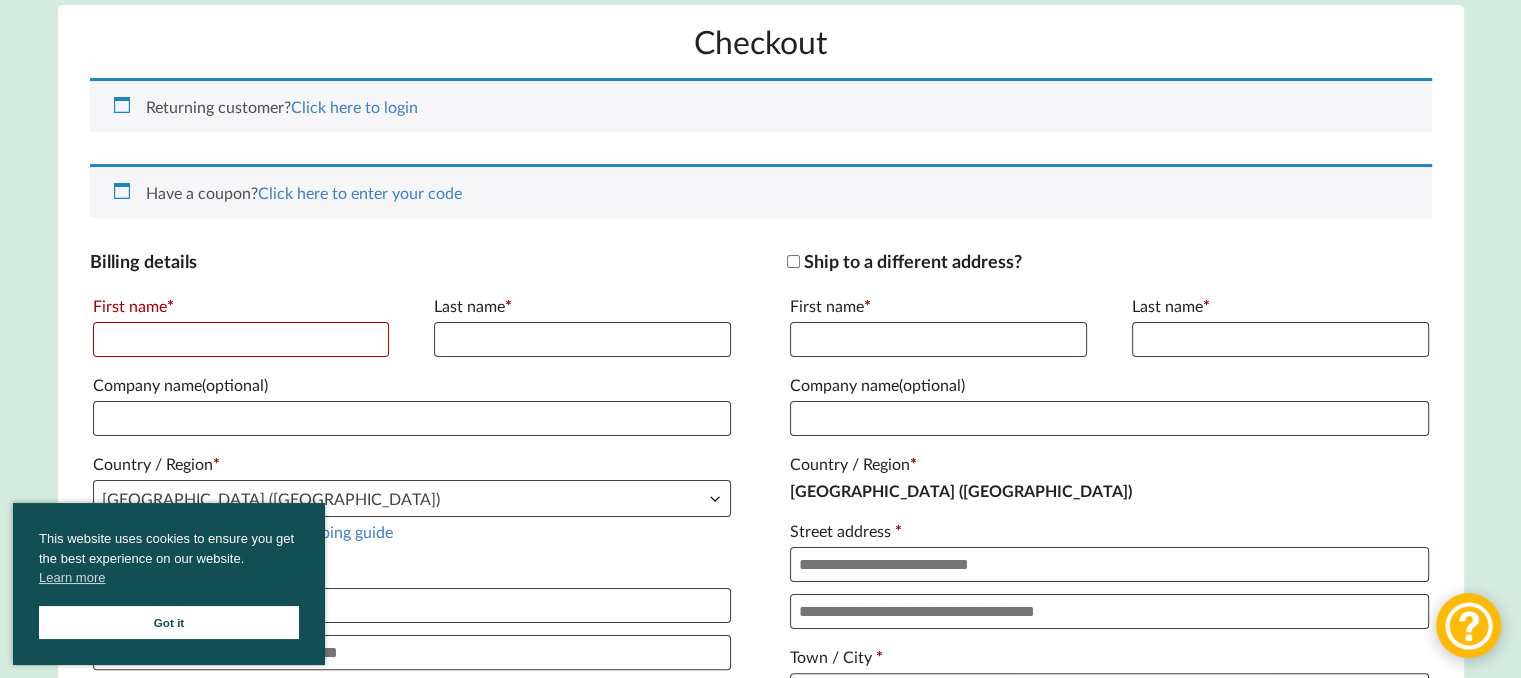 click on "First name  *" at bounding box center (241, 339) 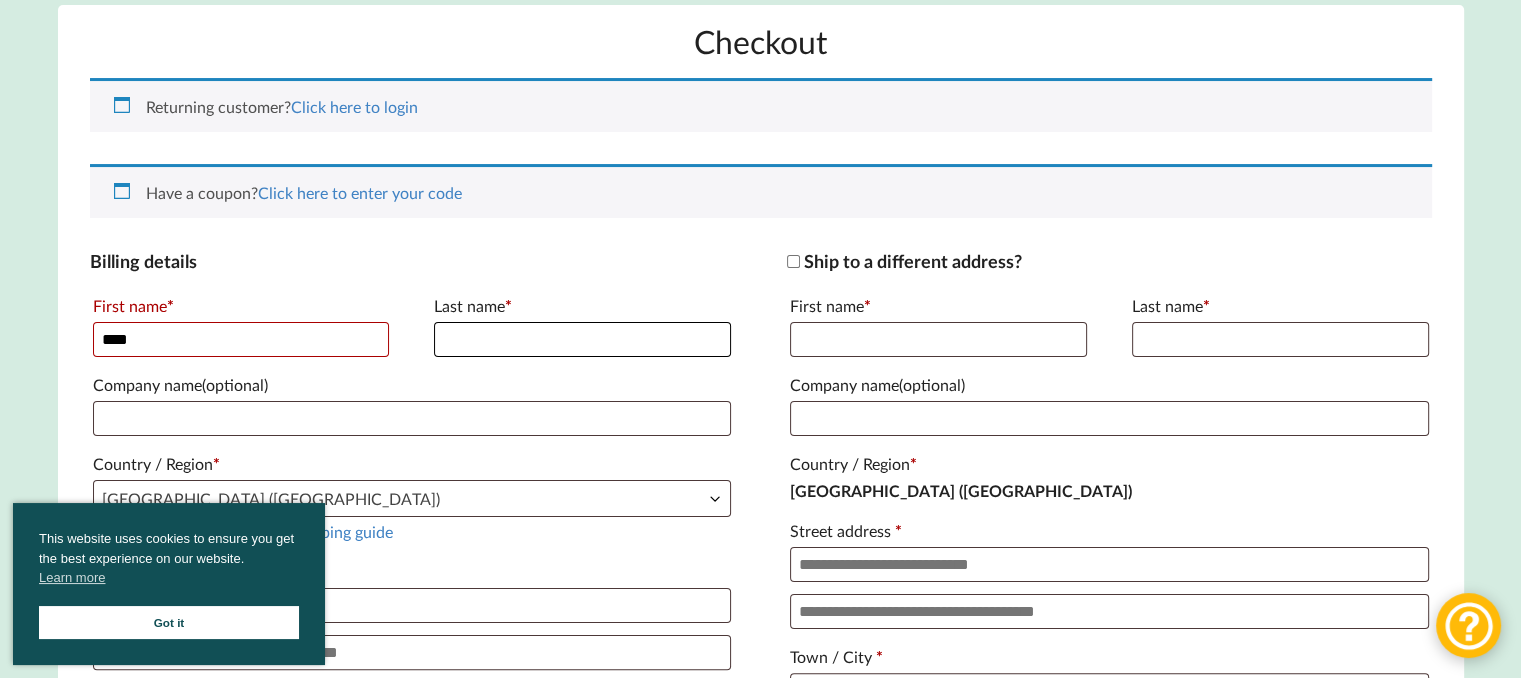 type on "*****" 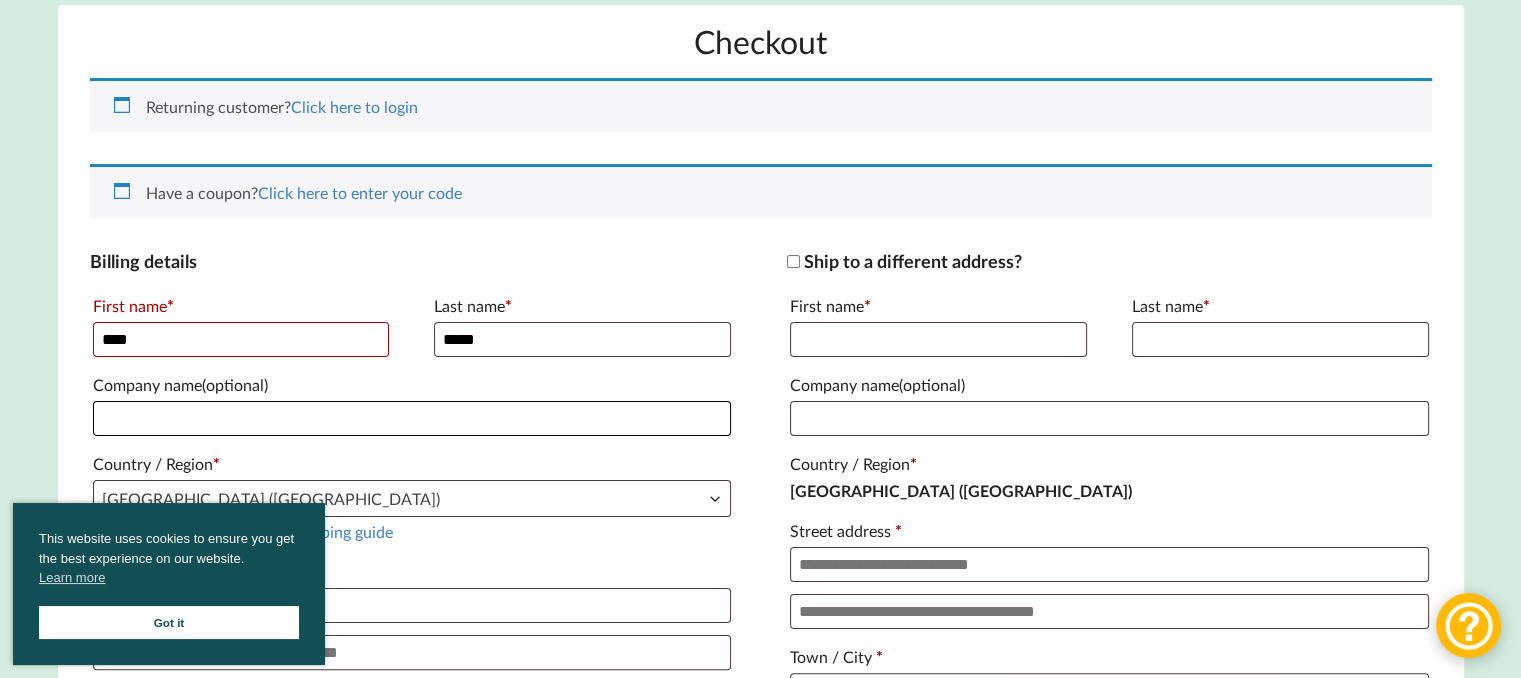 type on "**********" 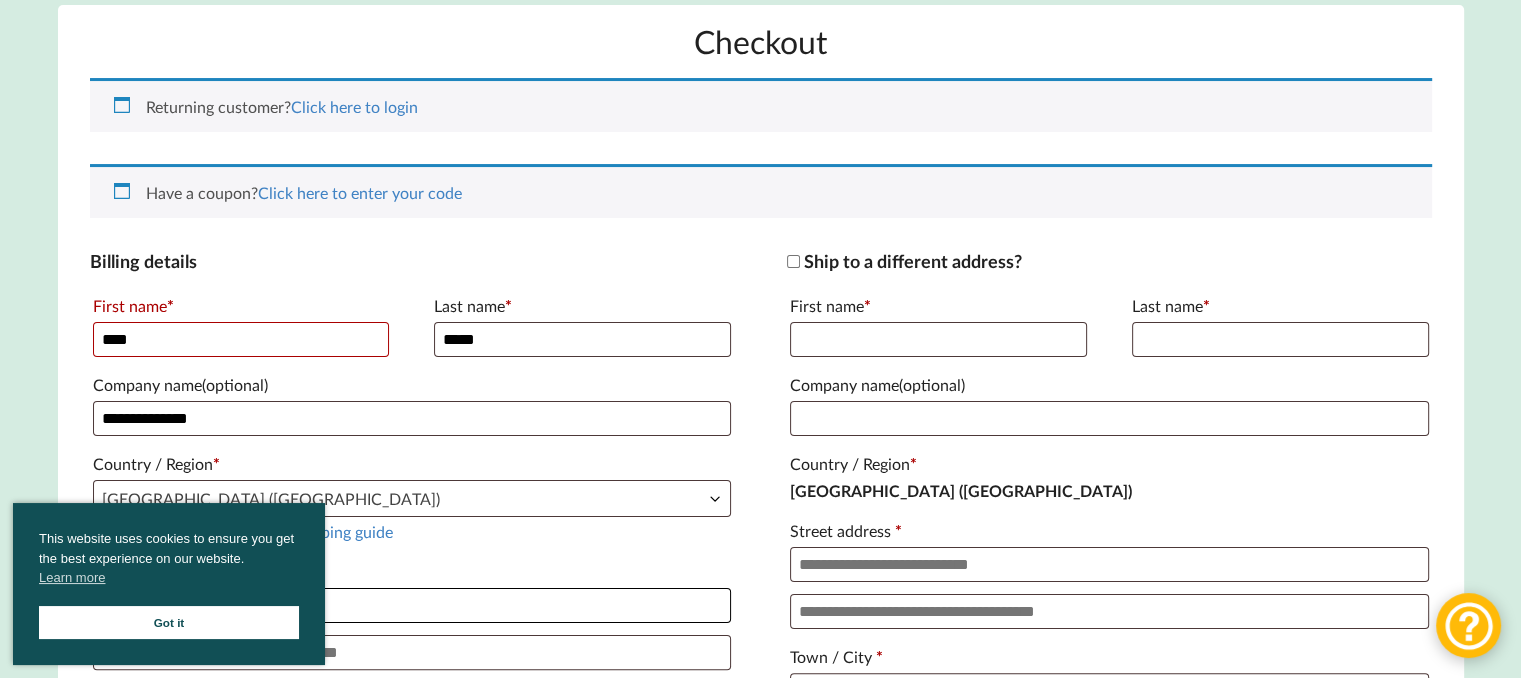type on "********" 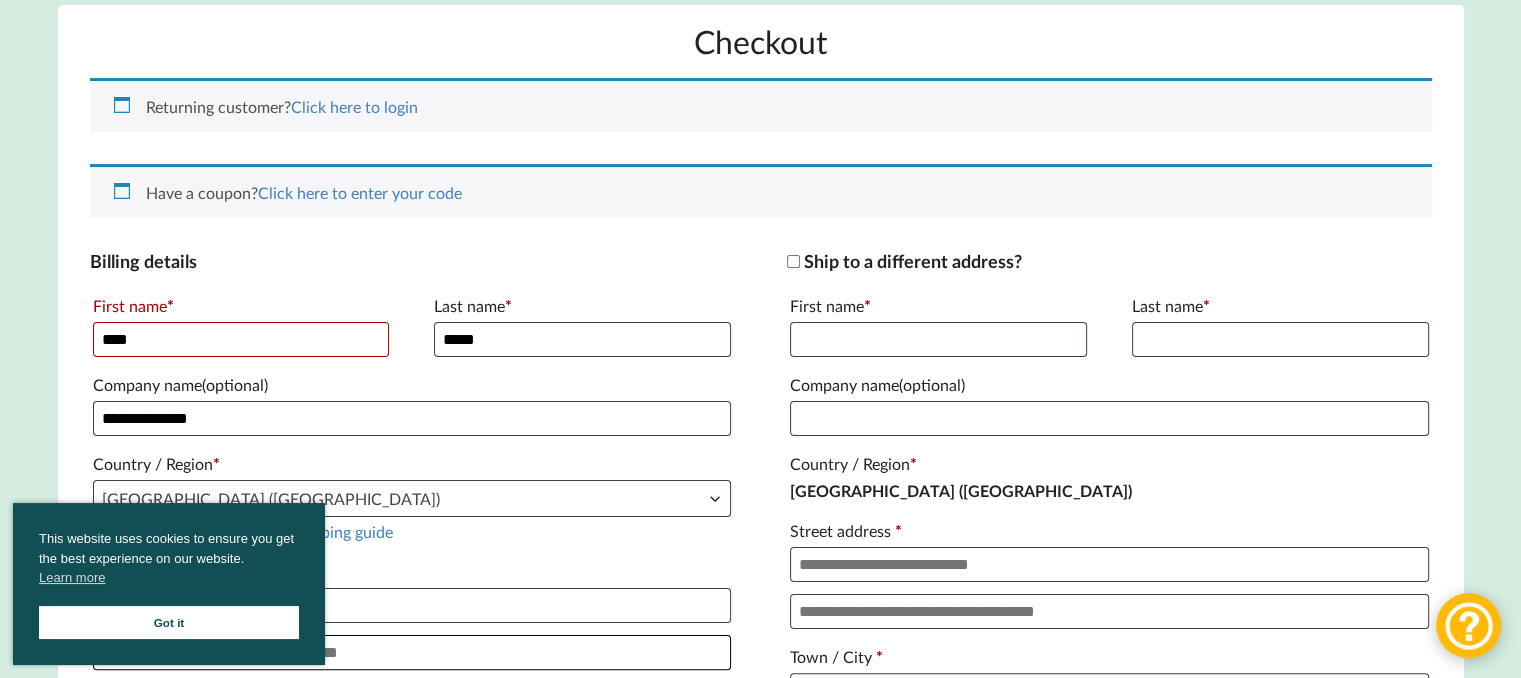 type on "**********" 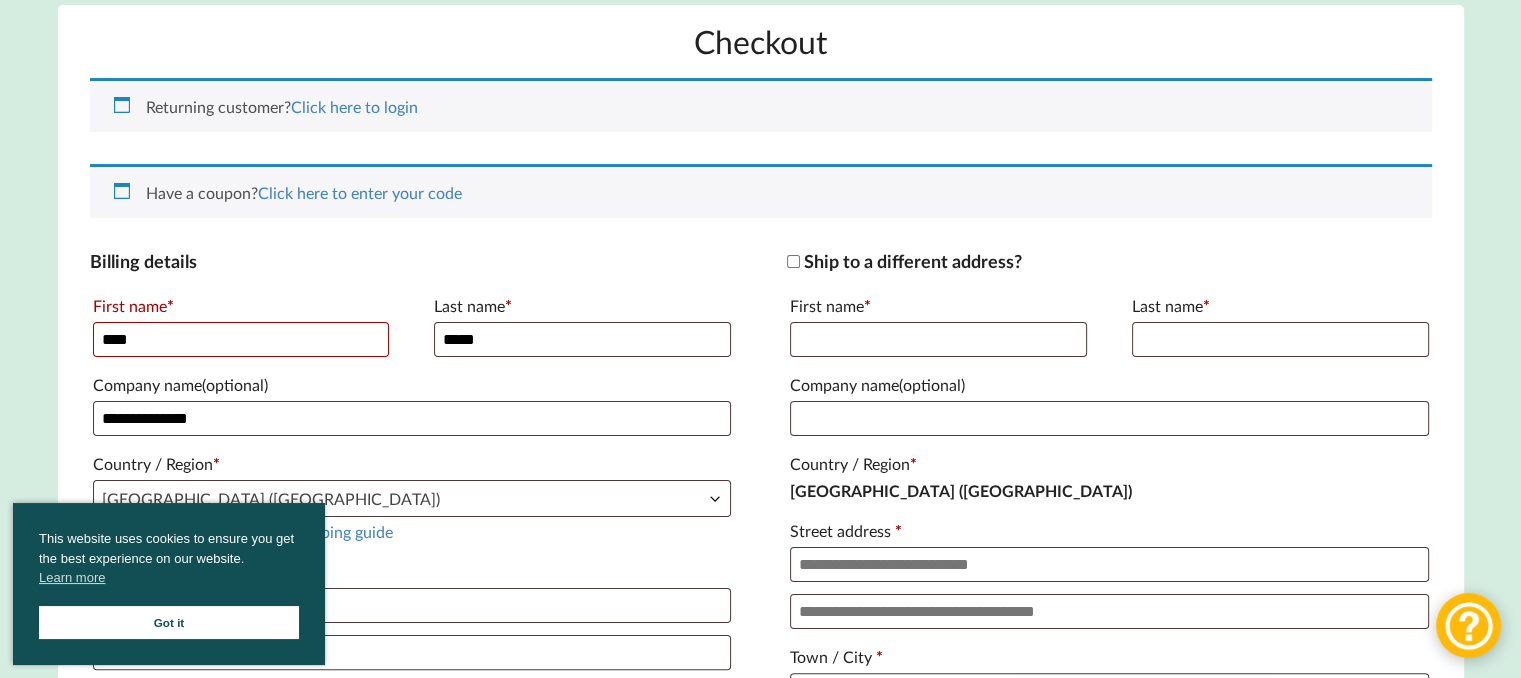 type on "**********" 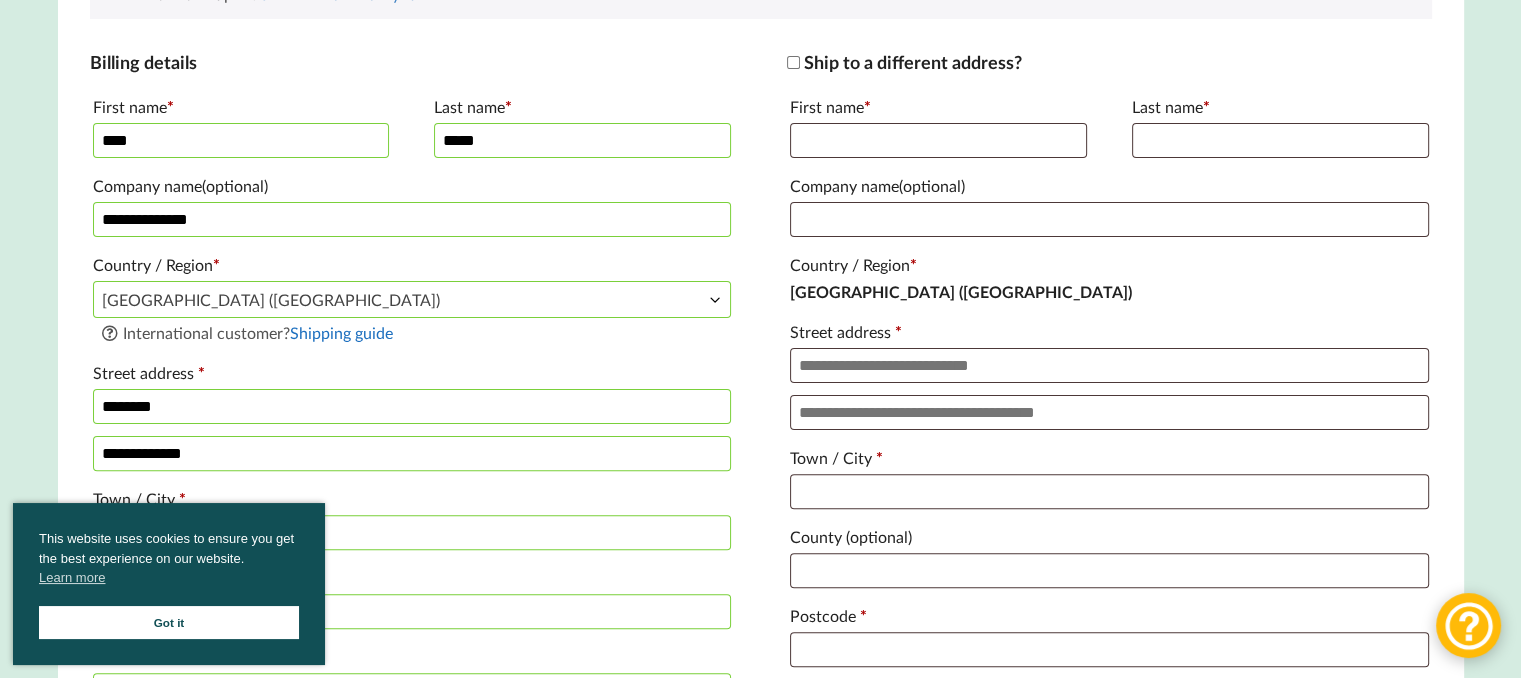 scroll, scrollTop: 500, scrollLeft: 0, axis: vertical 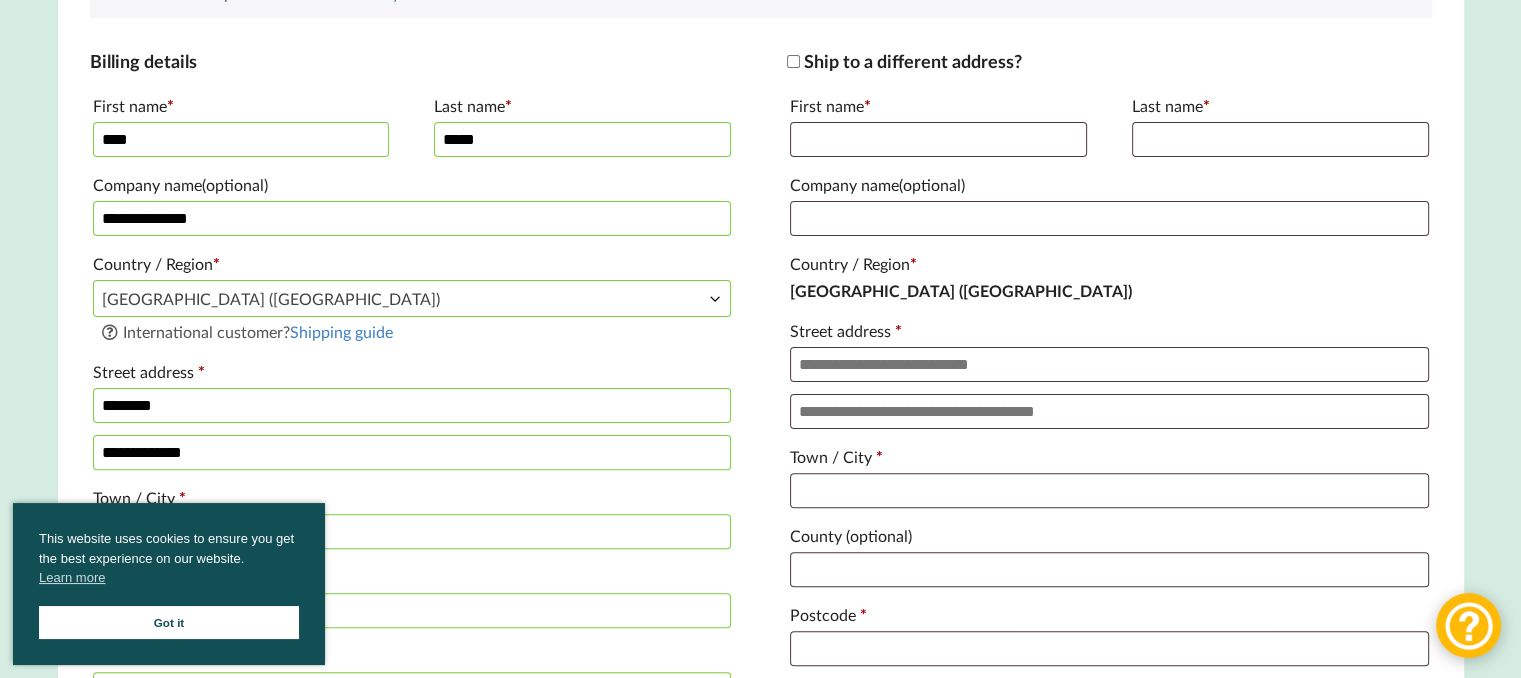 click on "**********" at bounding box center (412, 218) 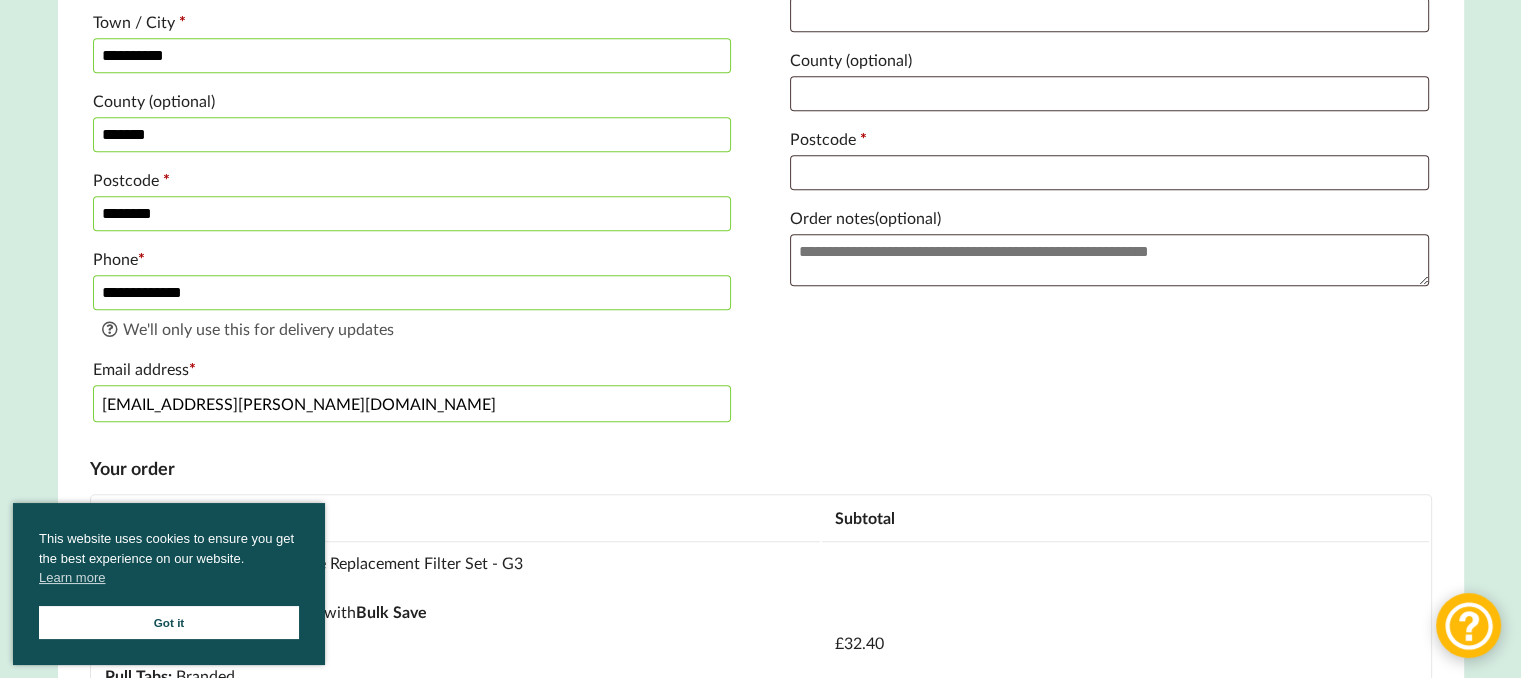 scroll, scrollTop: 1100, scrollLeft: 0, axis: vertical 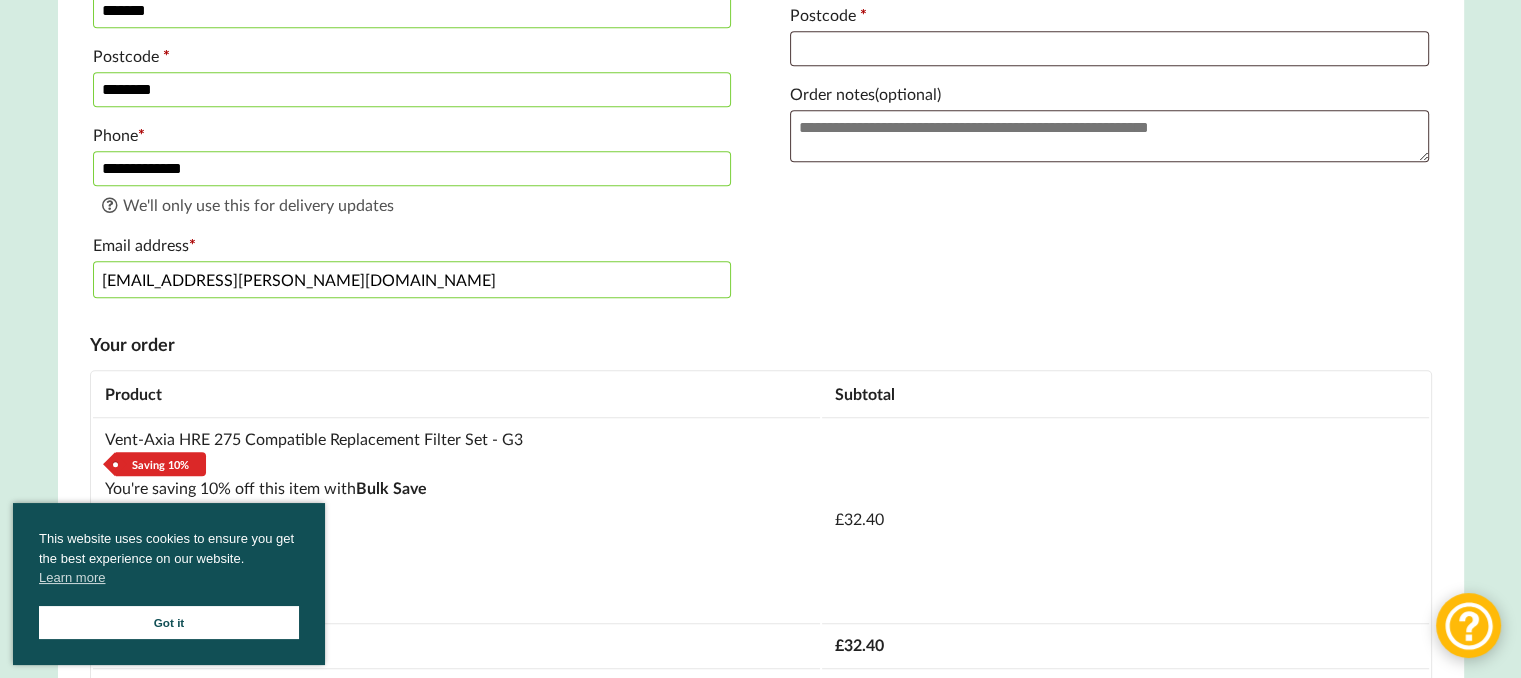 click on "Got it" at bounding box center (169, 622) 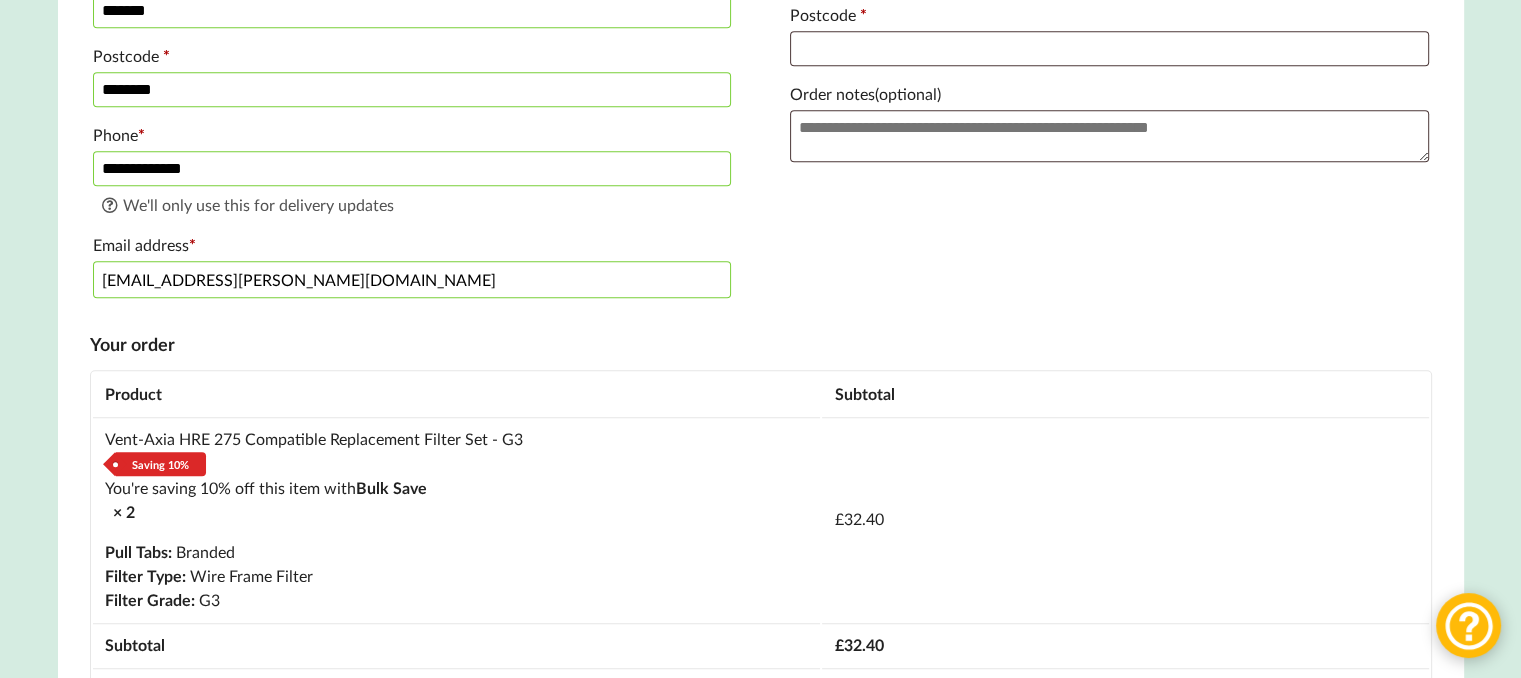 click on "mark.posey@aaronservices.co.uk" at bounding box center (412, 279) 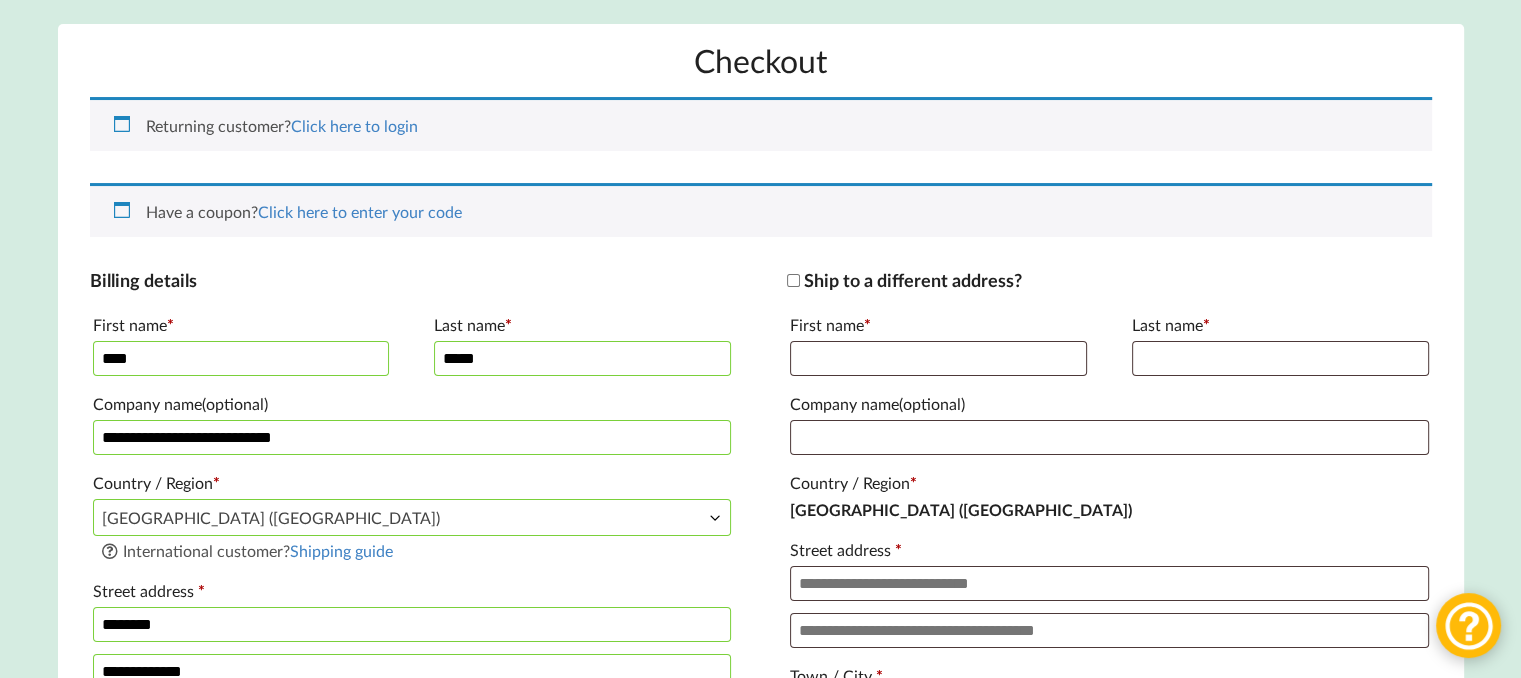 scroll, scrollTop: 400, scrollLeft: 0, axis: vertical 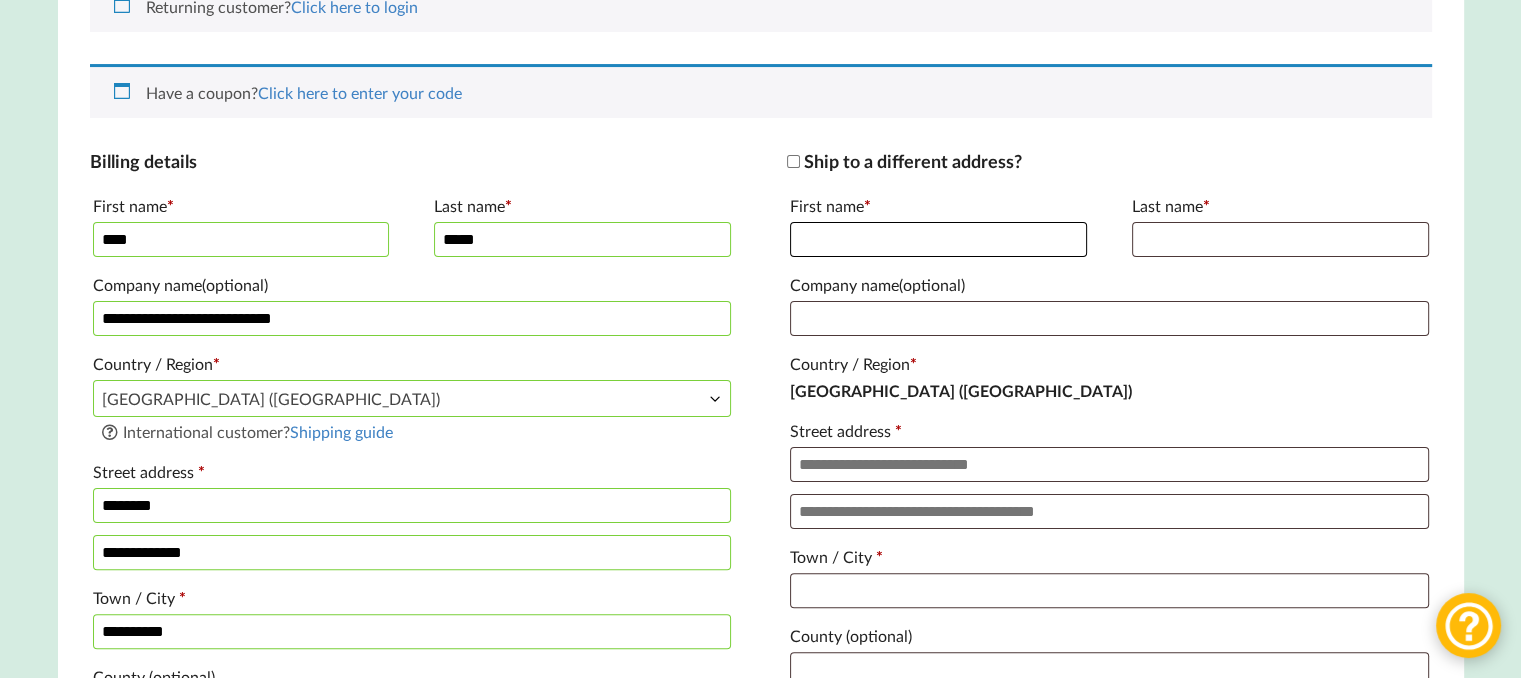 click on "First name  *" at bounding box center [938, 239] 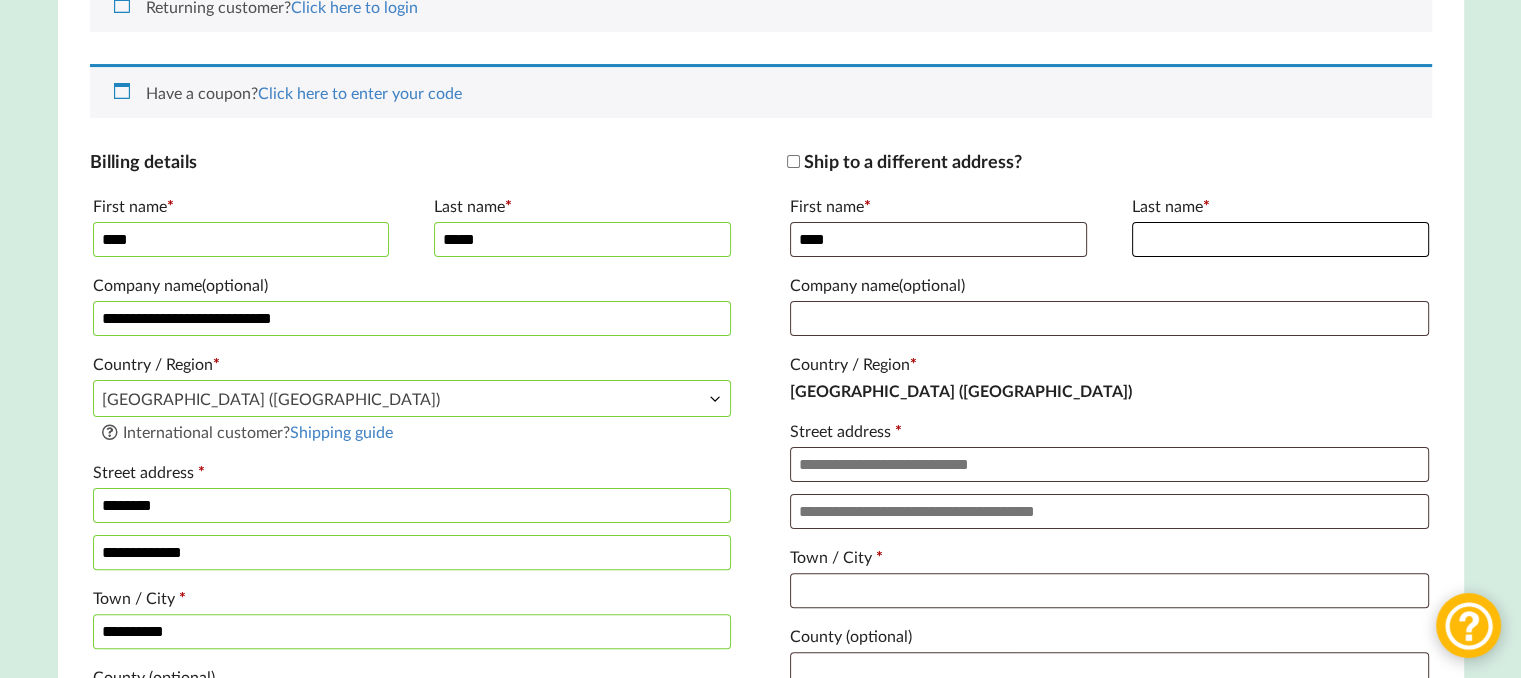 type on "*****" 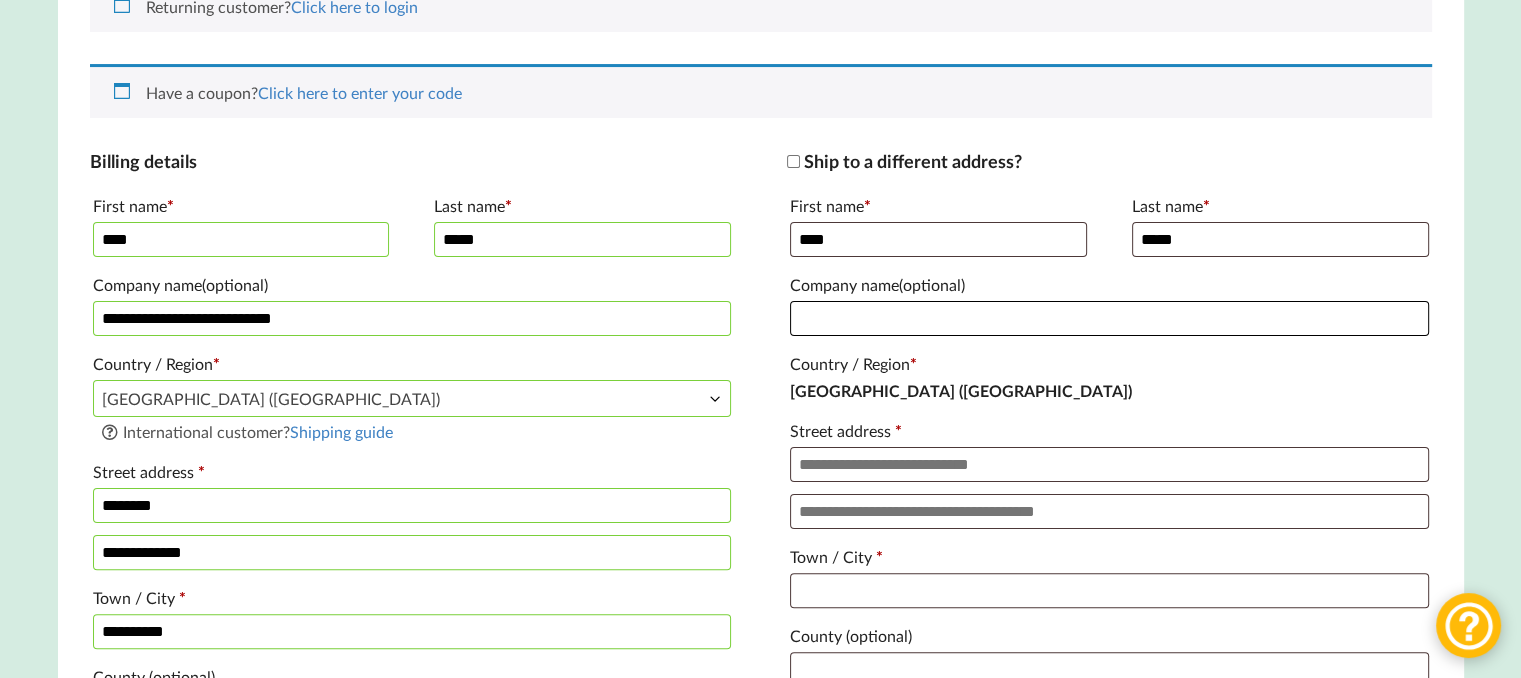 type on "**********" 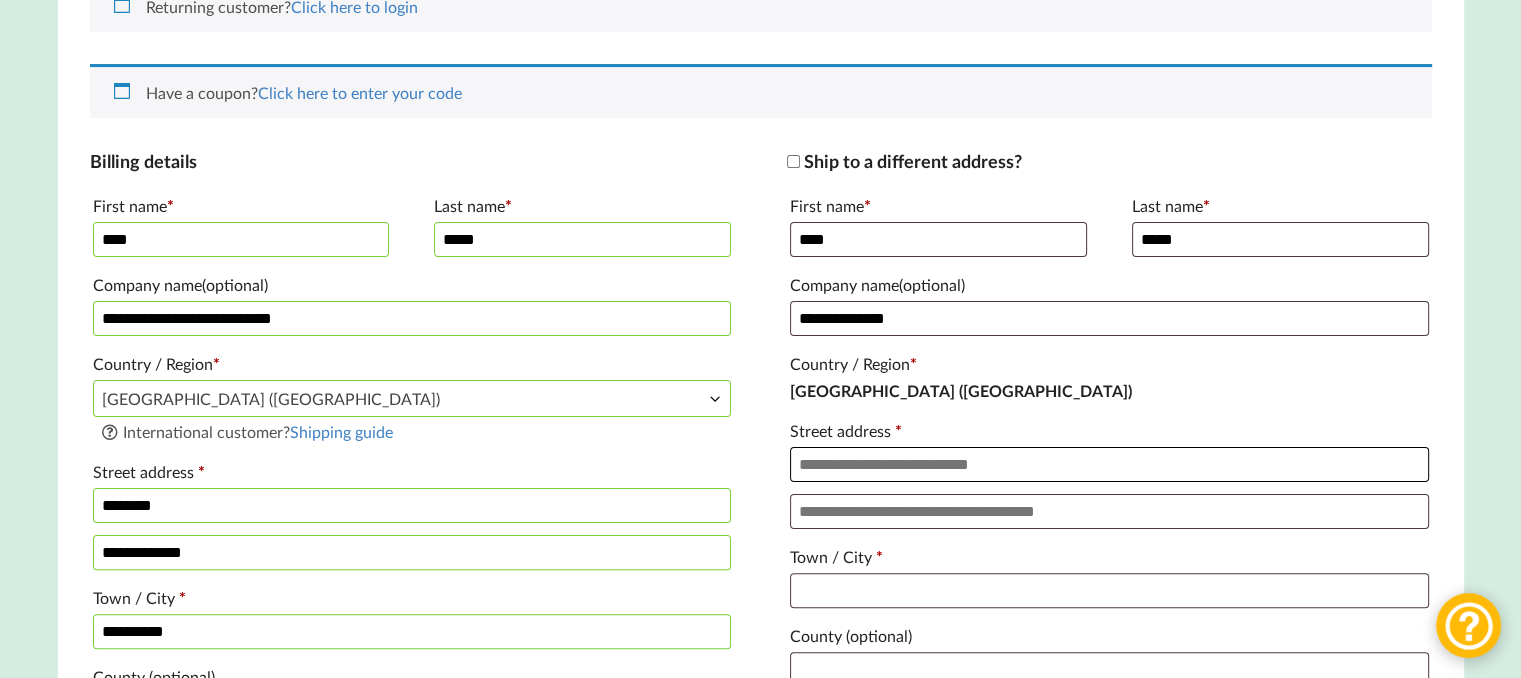 type on "**********" 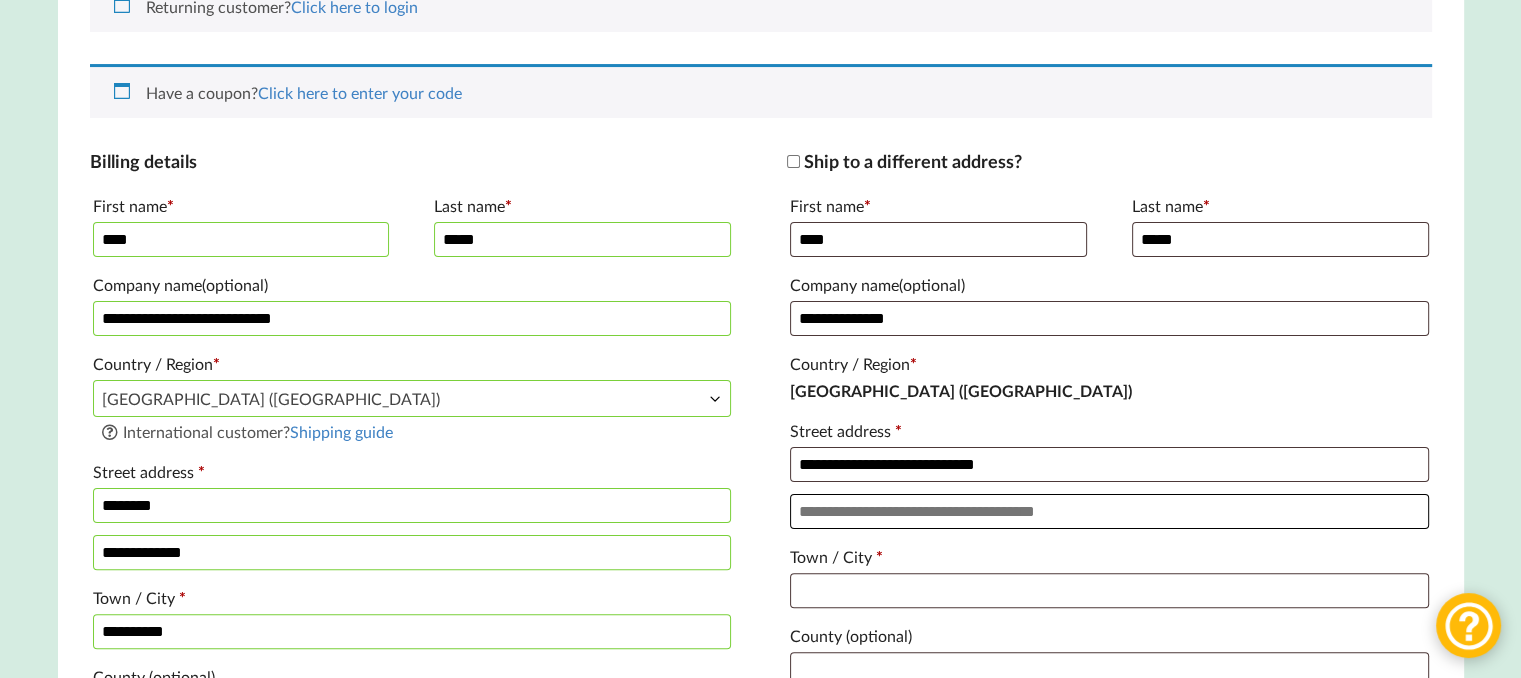 type on "**********" 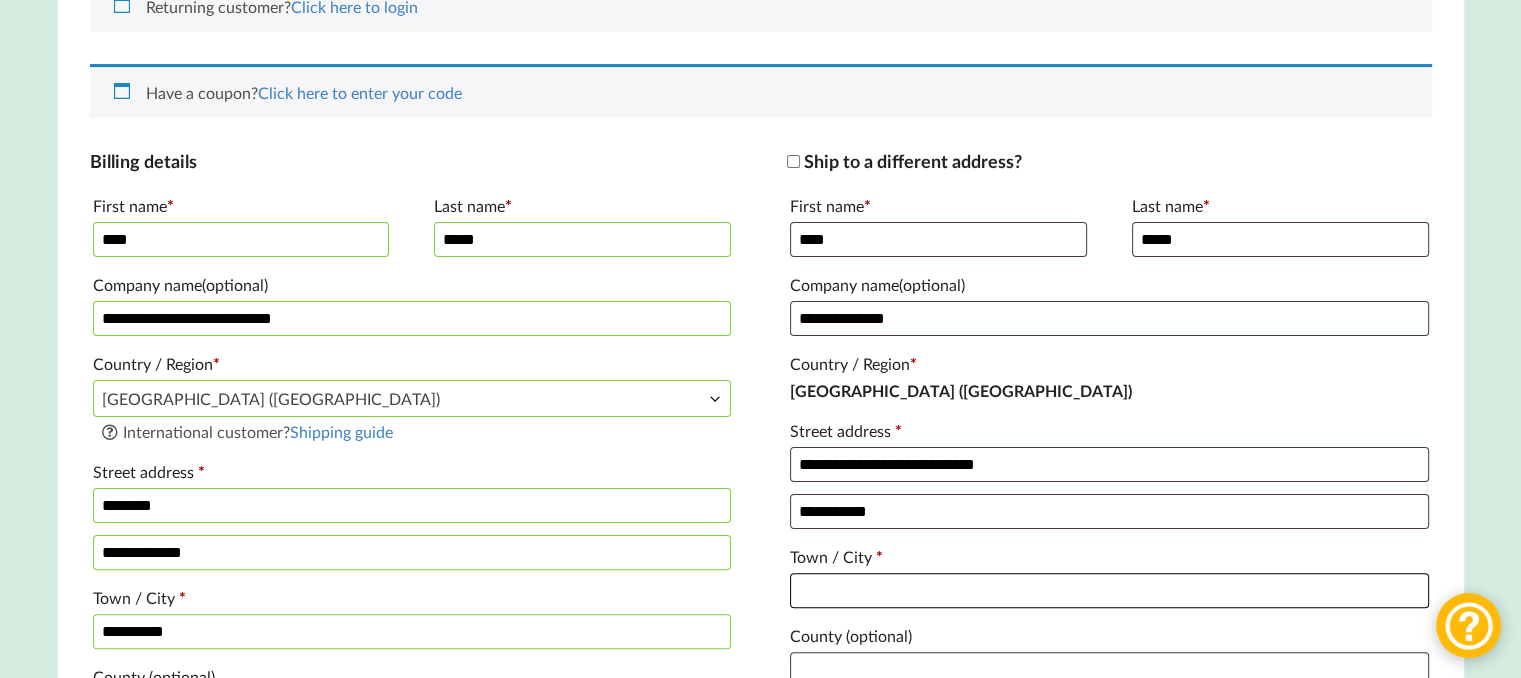 type on "******" 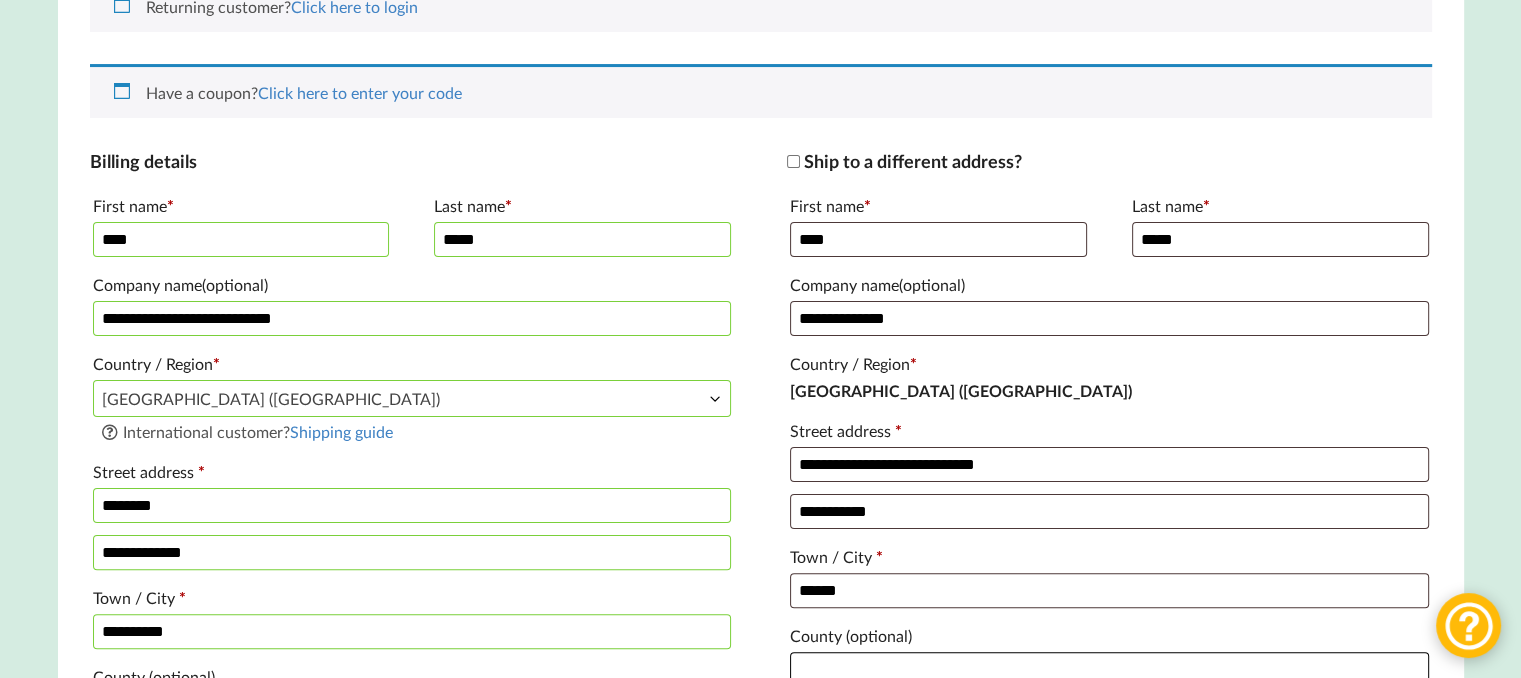 type on "**********" 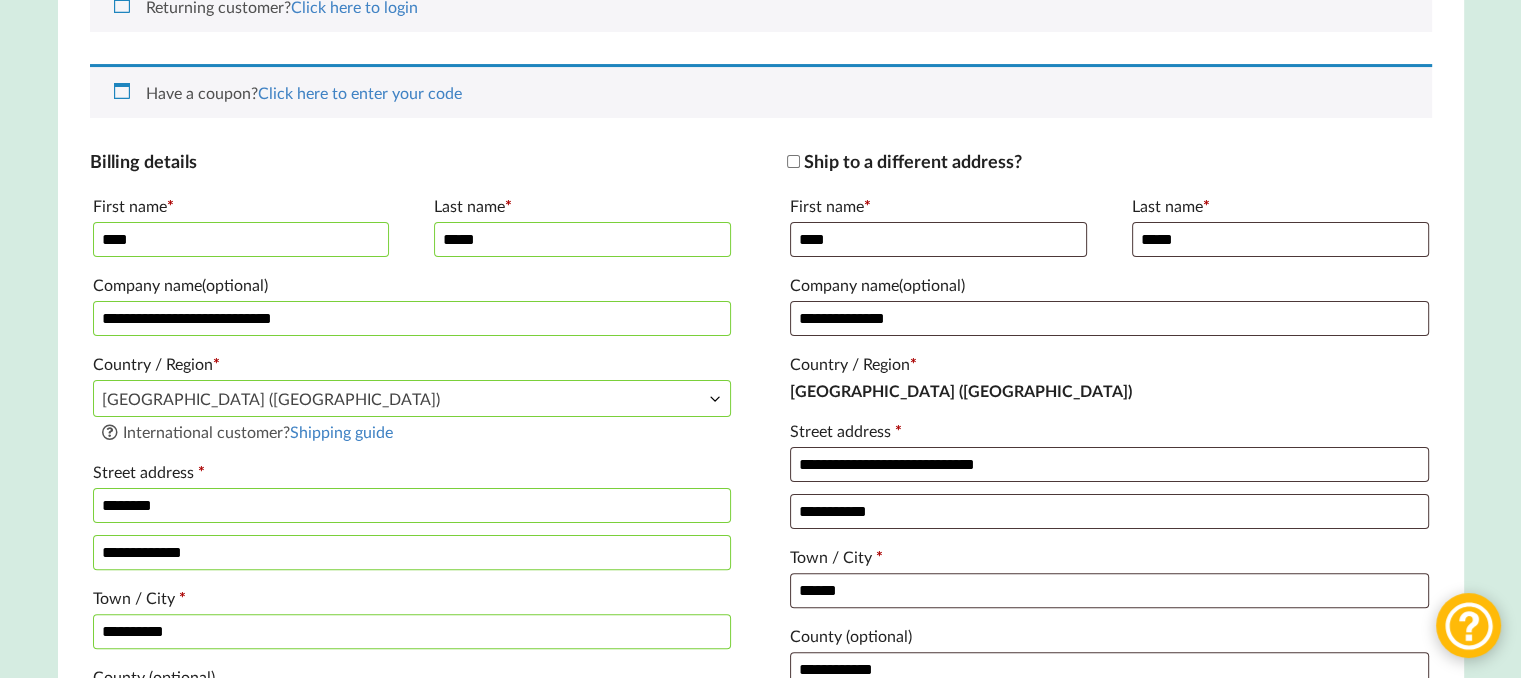 type on "********" 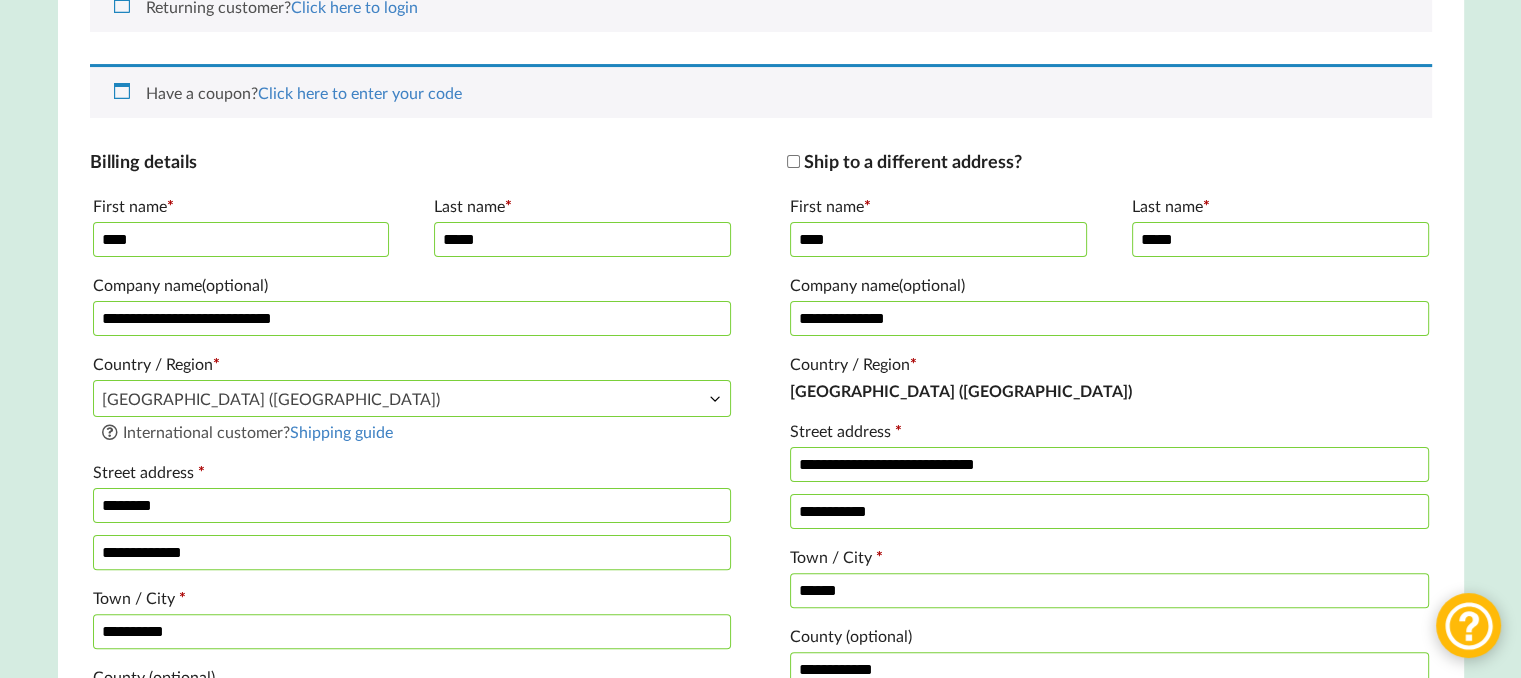 click on "**********" at bounding box center [1109, 318] 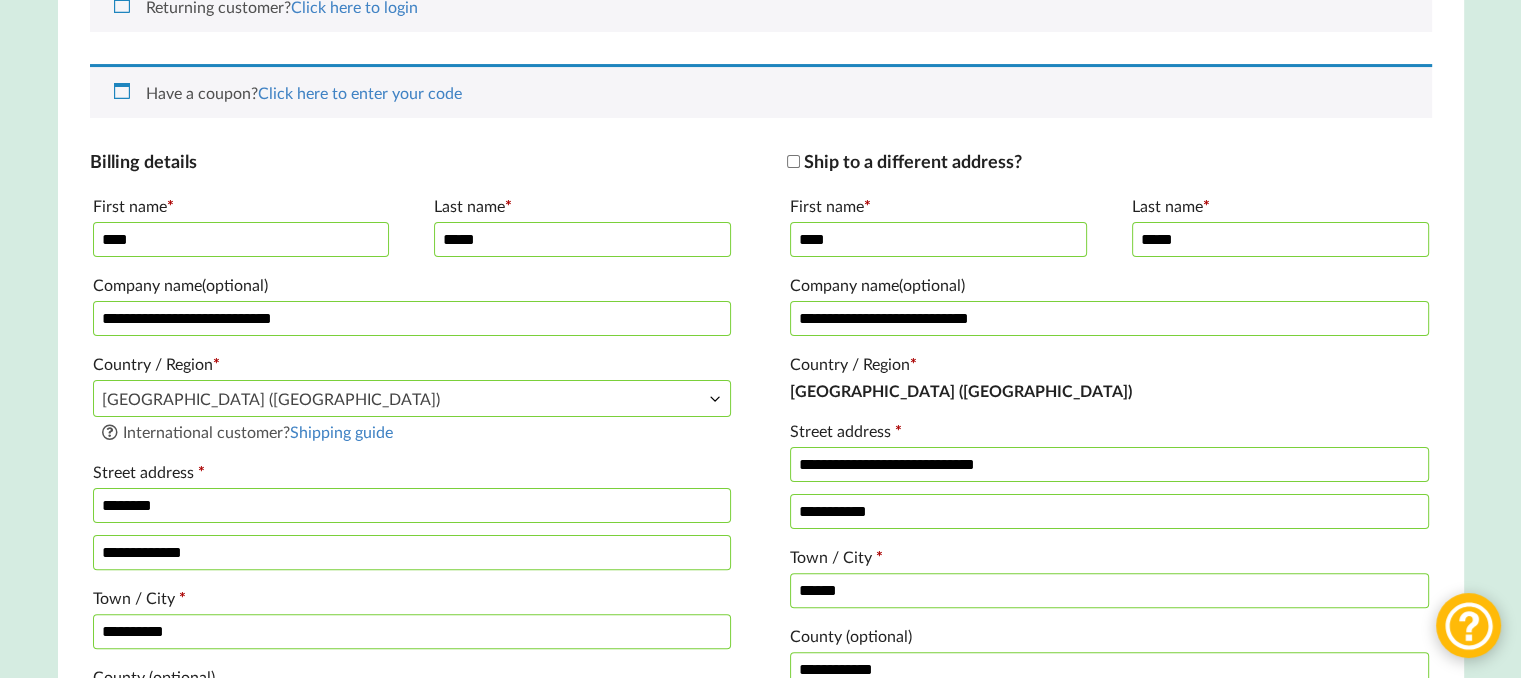 click on "**********" at bounding box center [1109, 462] 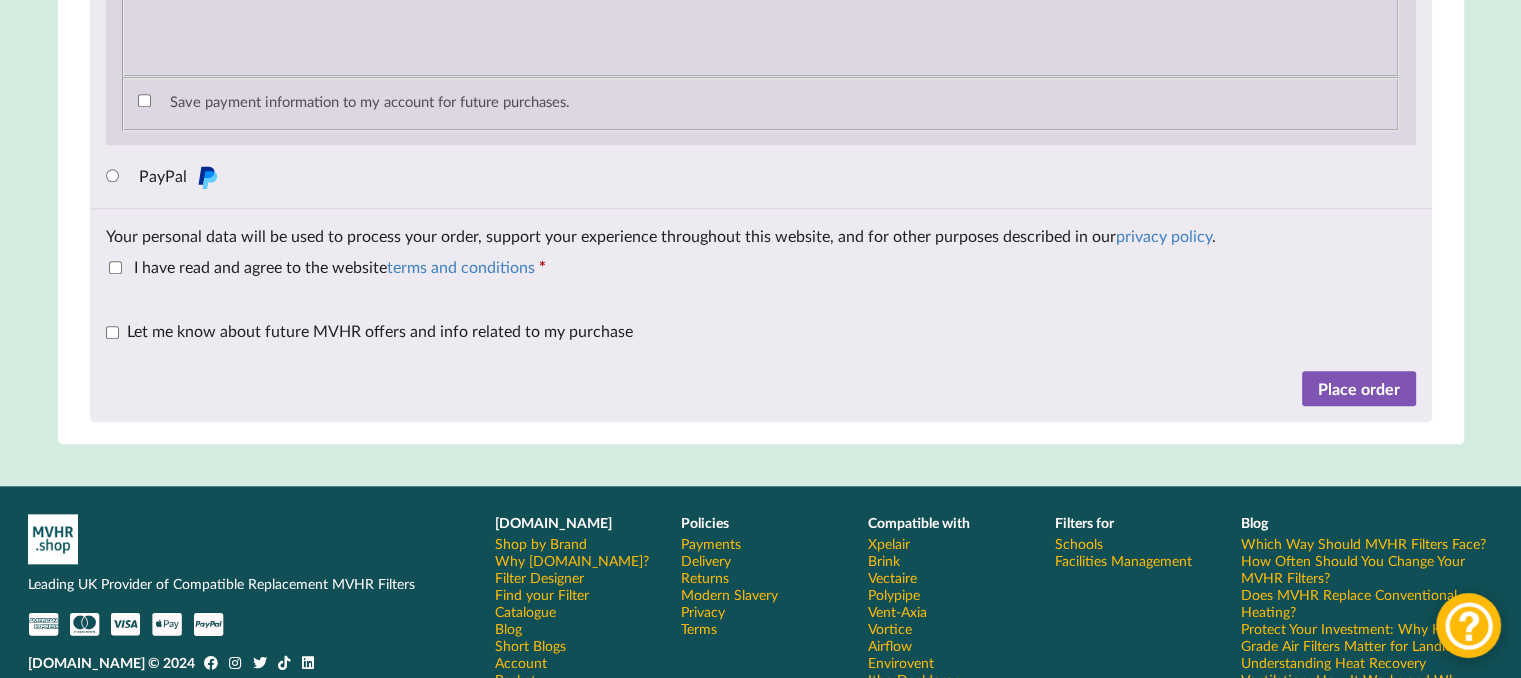 scroll, scrollTop: 2200, scrollLeft: 0, axis: vertical 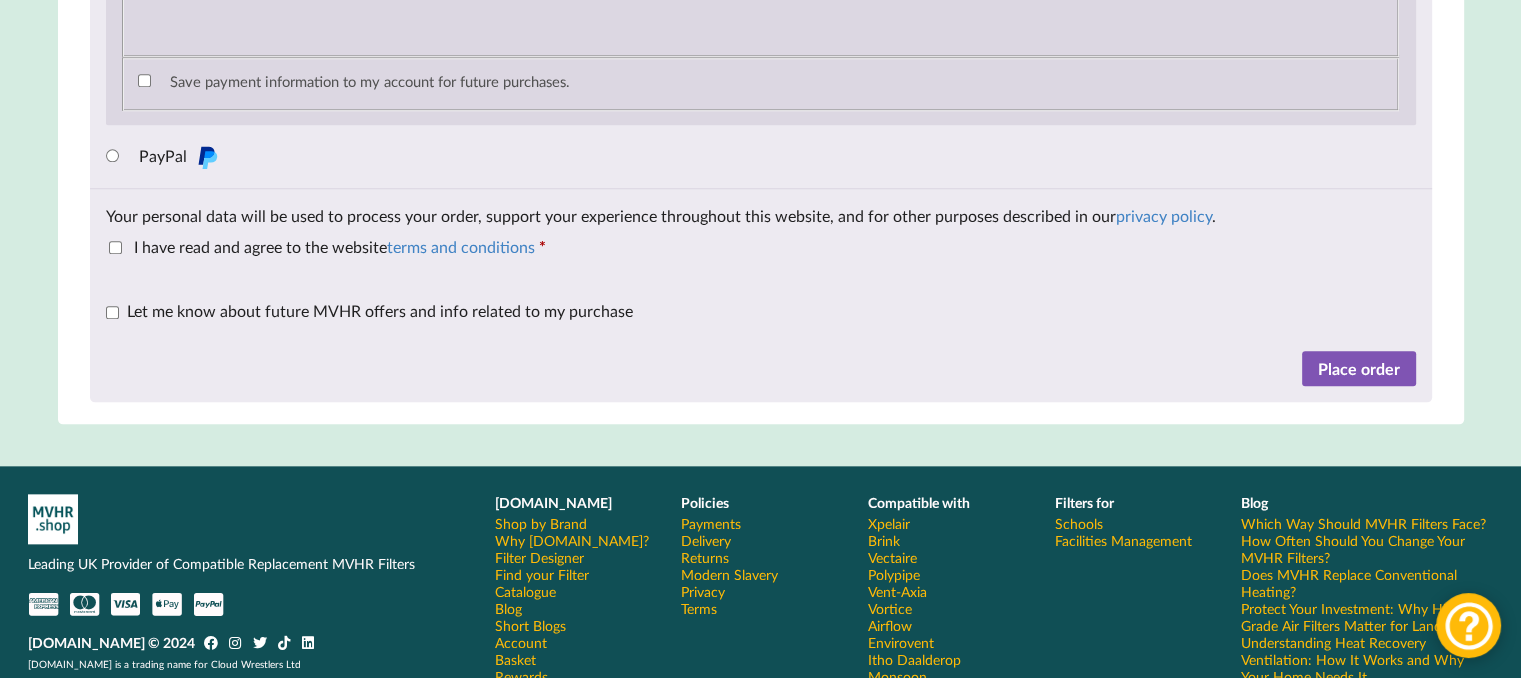 click on "I have read and agree to the website  terms and conditions   *" at bounding box center [327, 246] 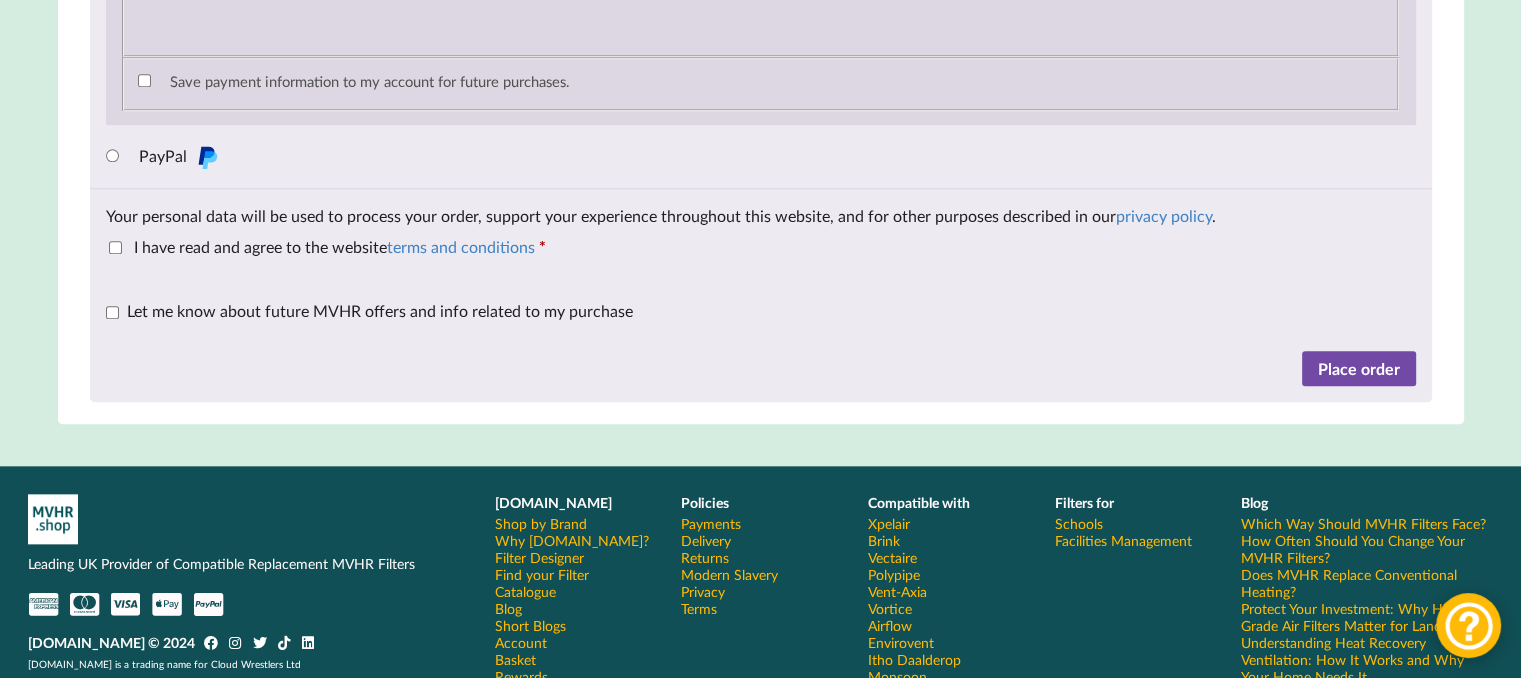 click on "Place order" at bounding box center (1359, 369) 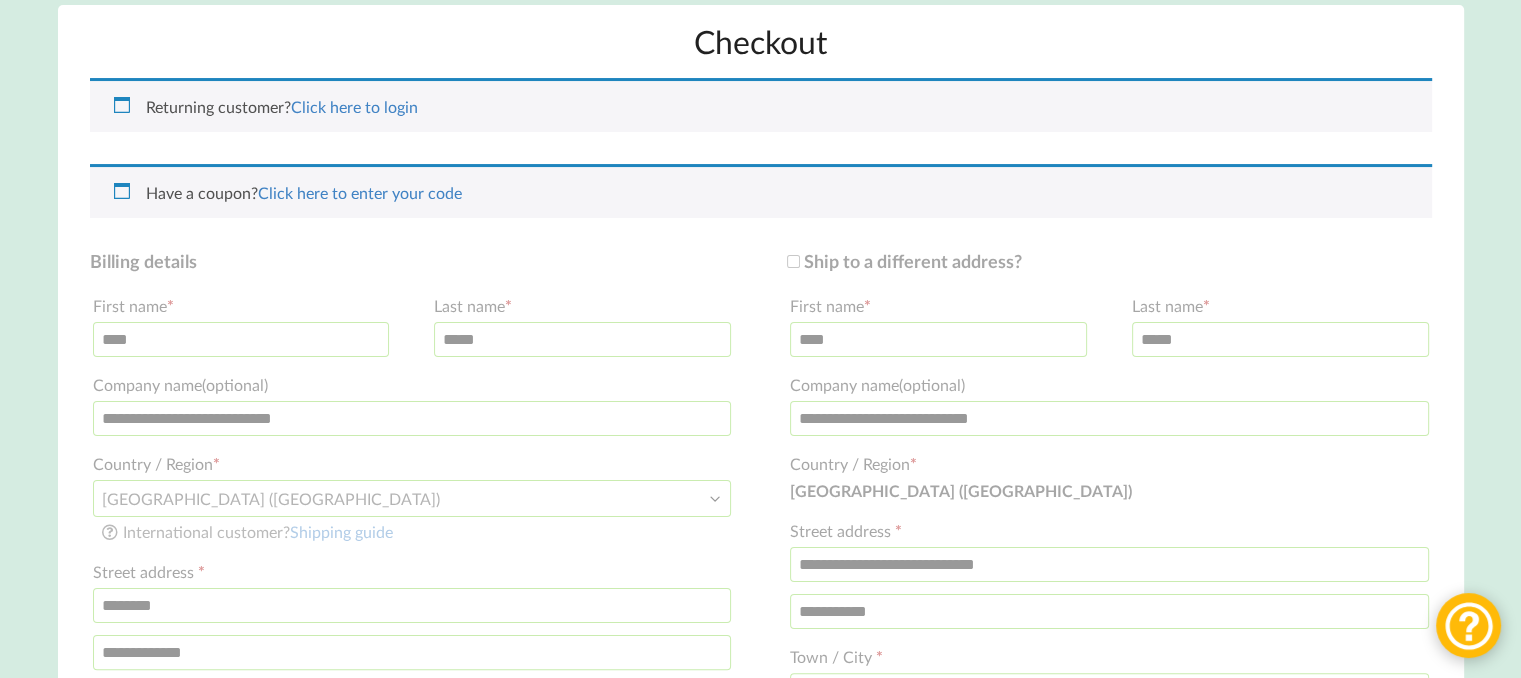 scroll, scrollTop: 404, scrollLeft: 0, axis: vertical 